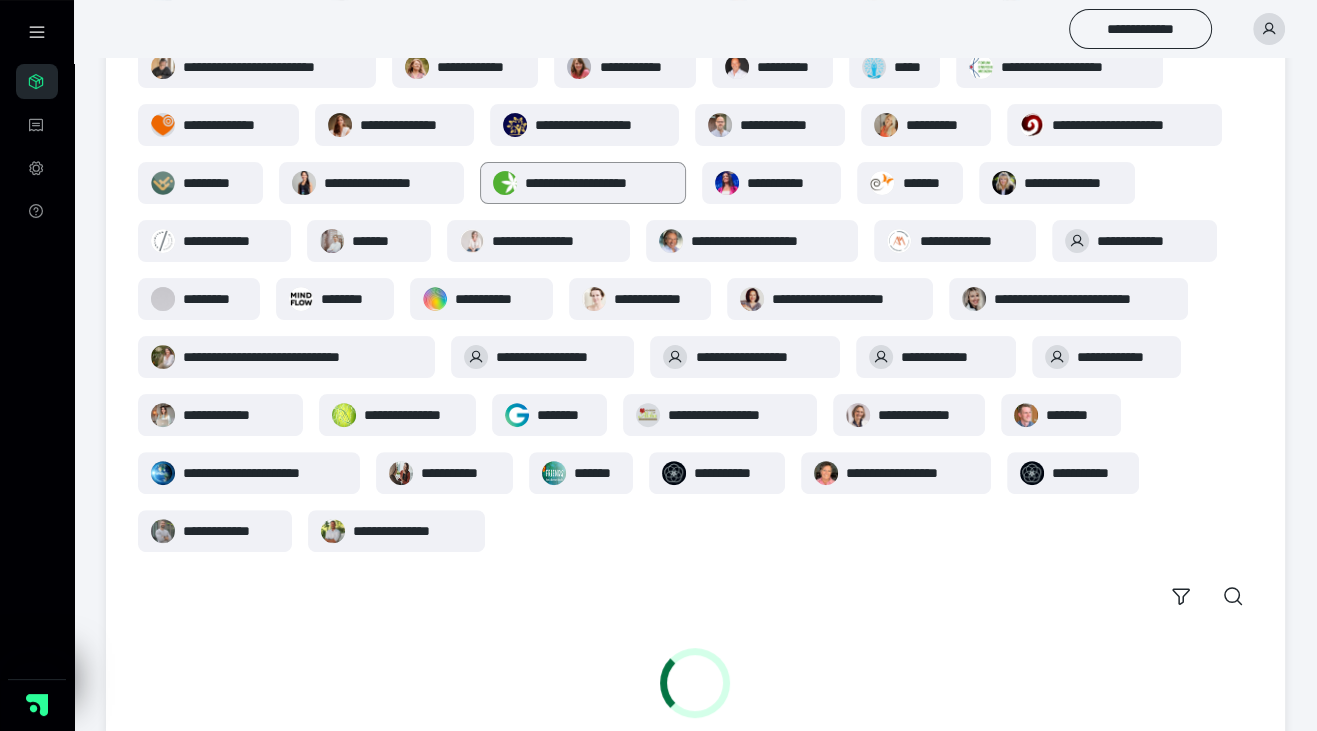 scroll, scrollTop: 105, scrollLeft: 0, axis: vertical 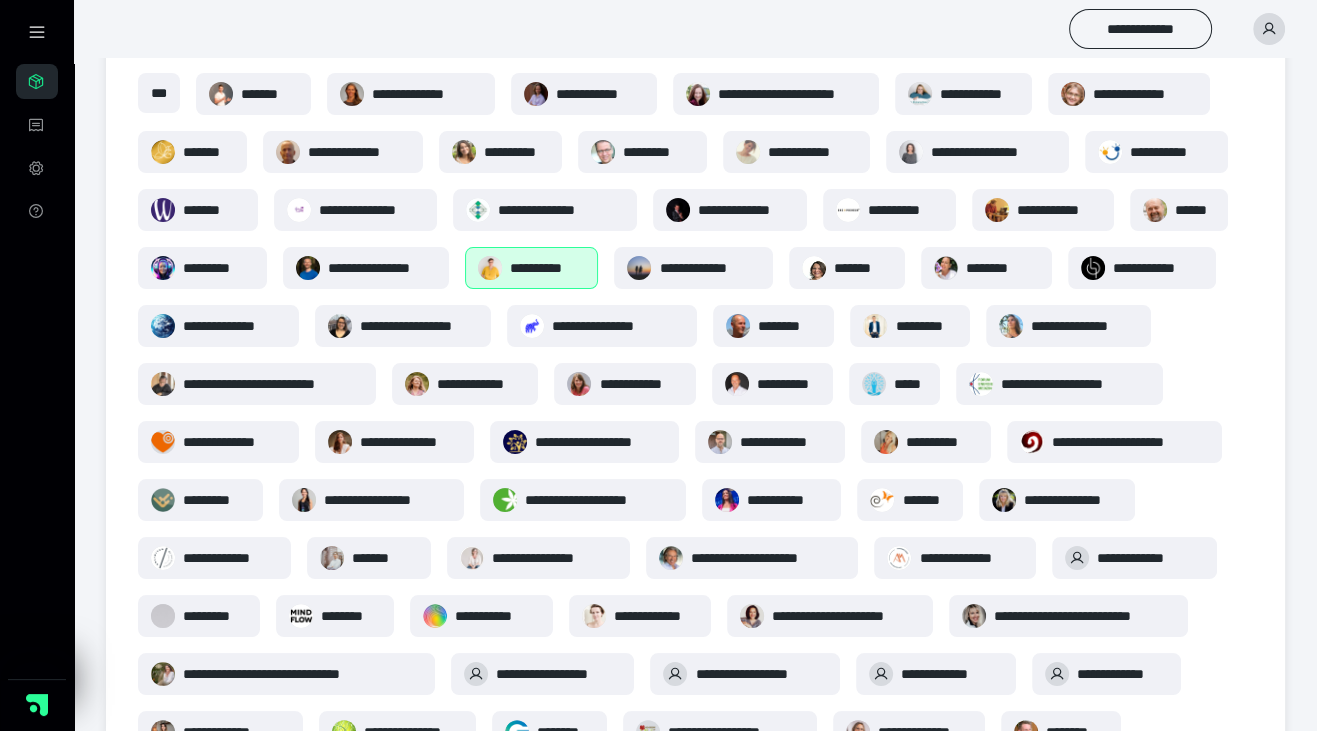 click on "**********" at bounding box center [548, 268] 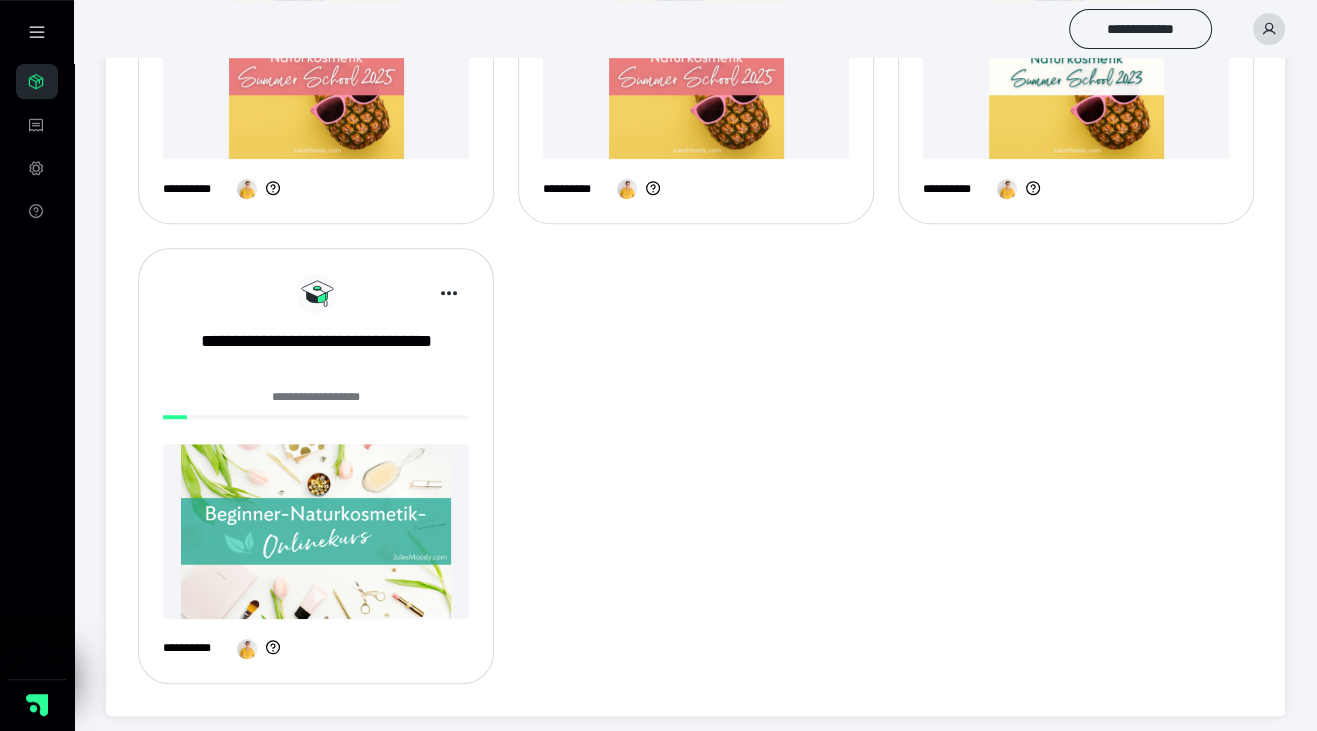 scroll, scrollTop: 1257, scrollLeft: 0, axis: vertical 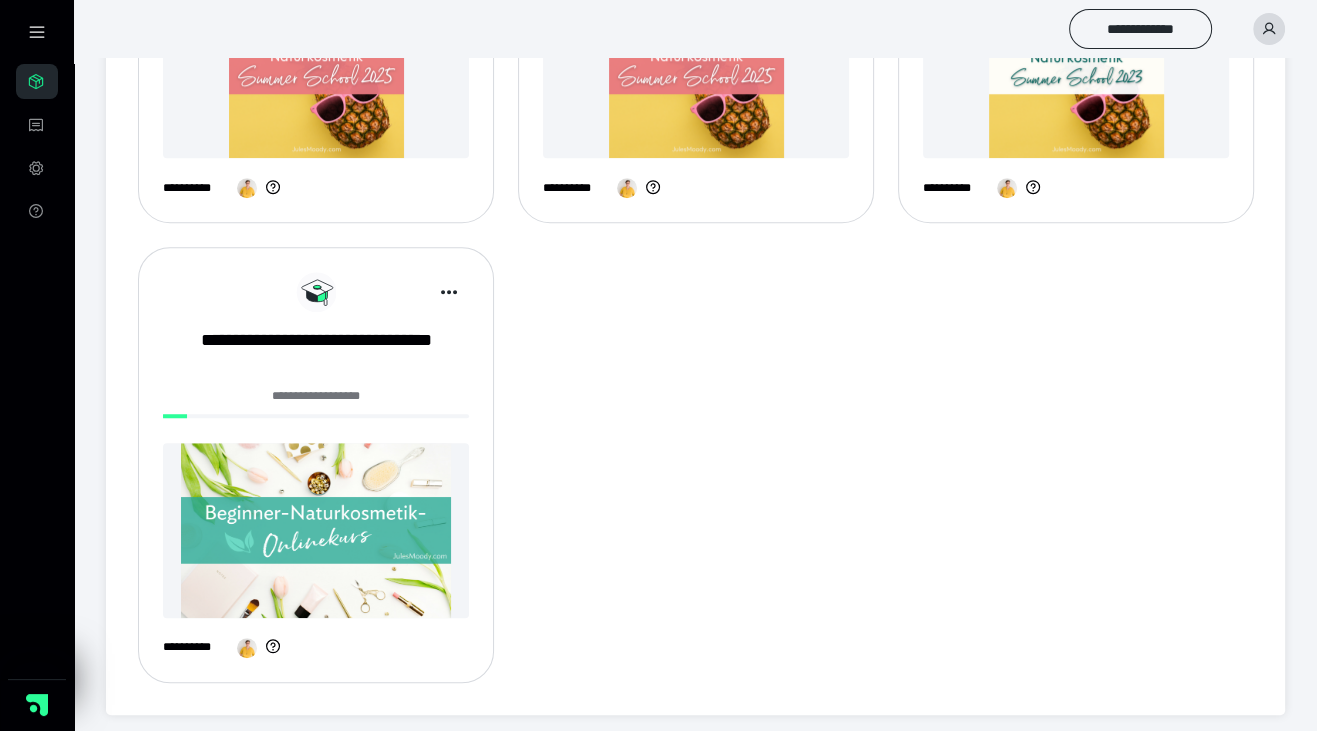 click at bounding box center (316, 530) 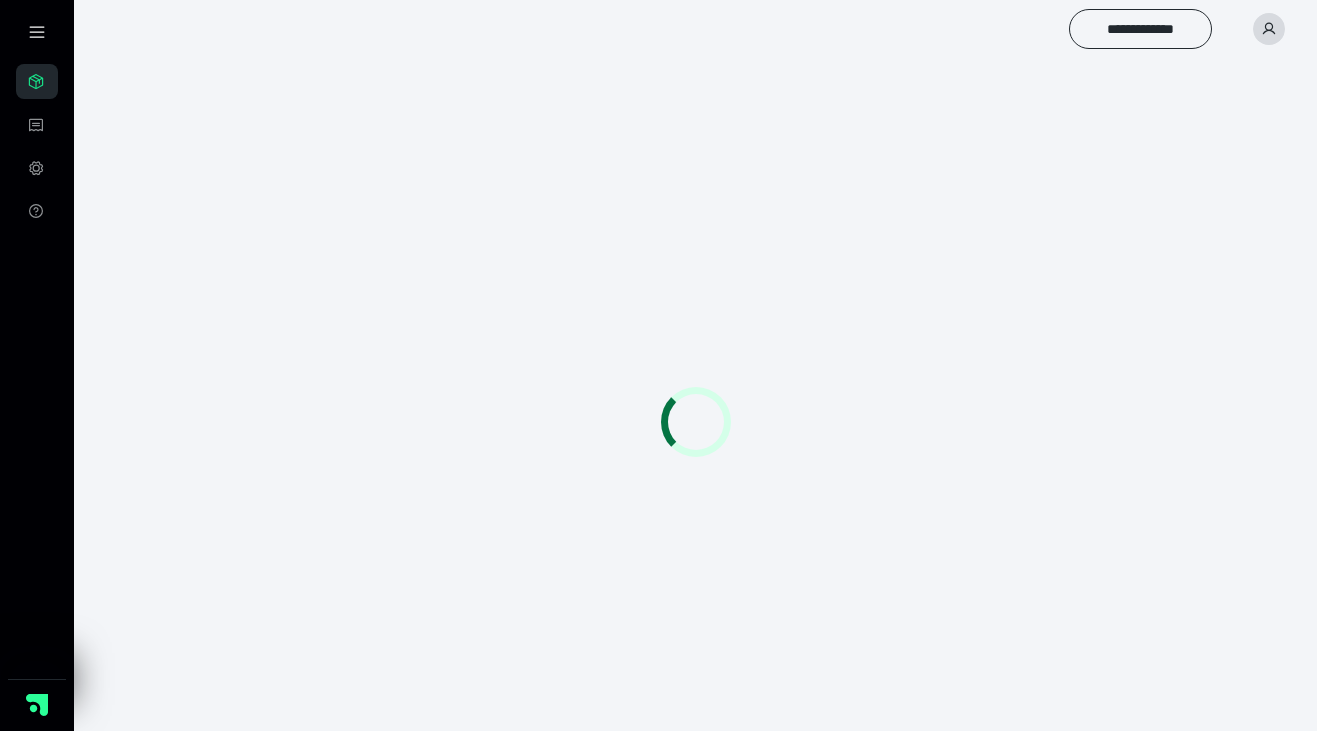 scroll, scrollTop: 0, scrollLeft: 0, axis: both 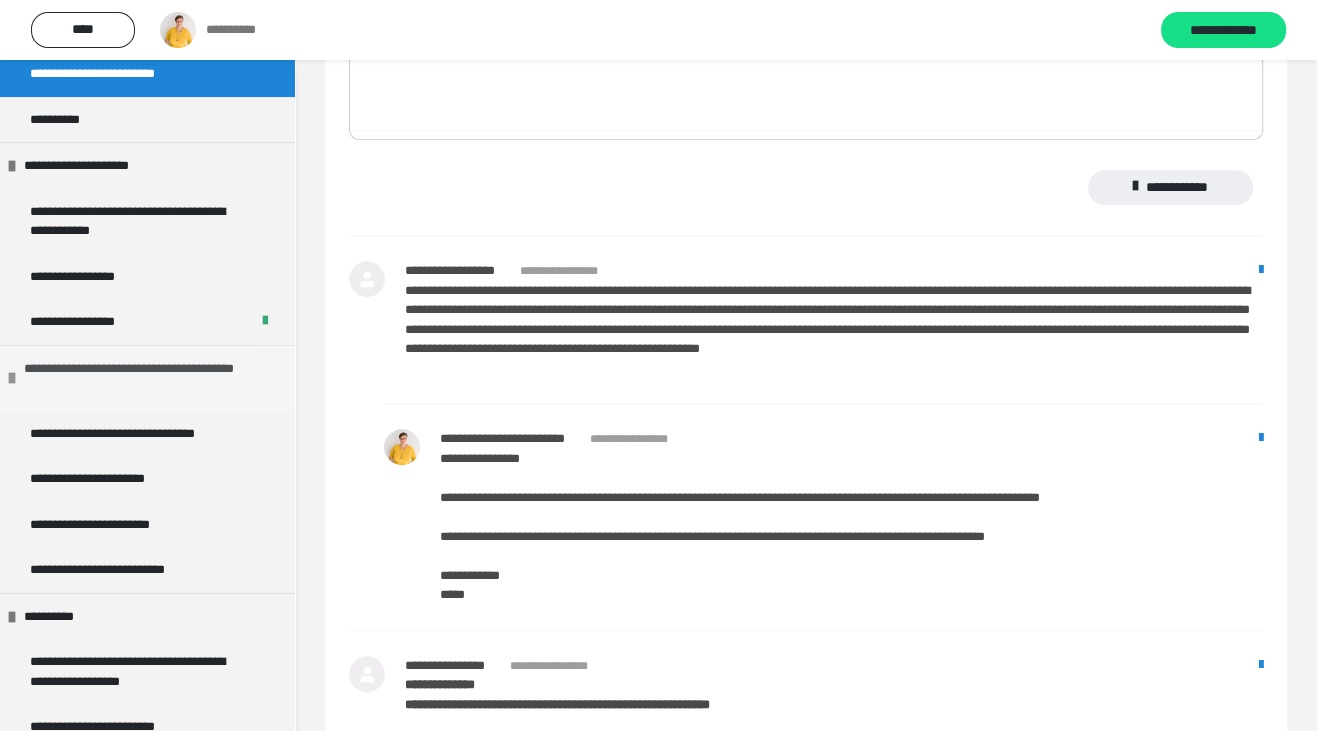 click on "**********" at bounding box center [152, 378] 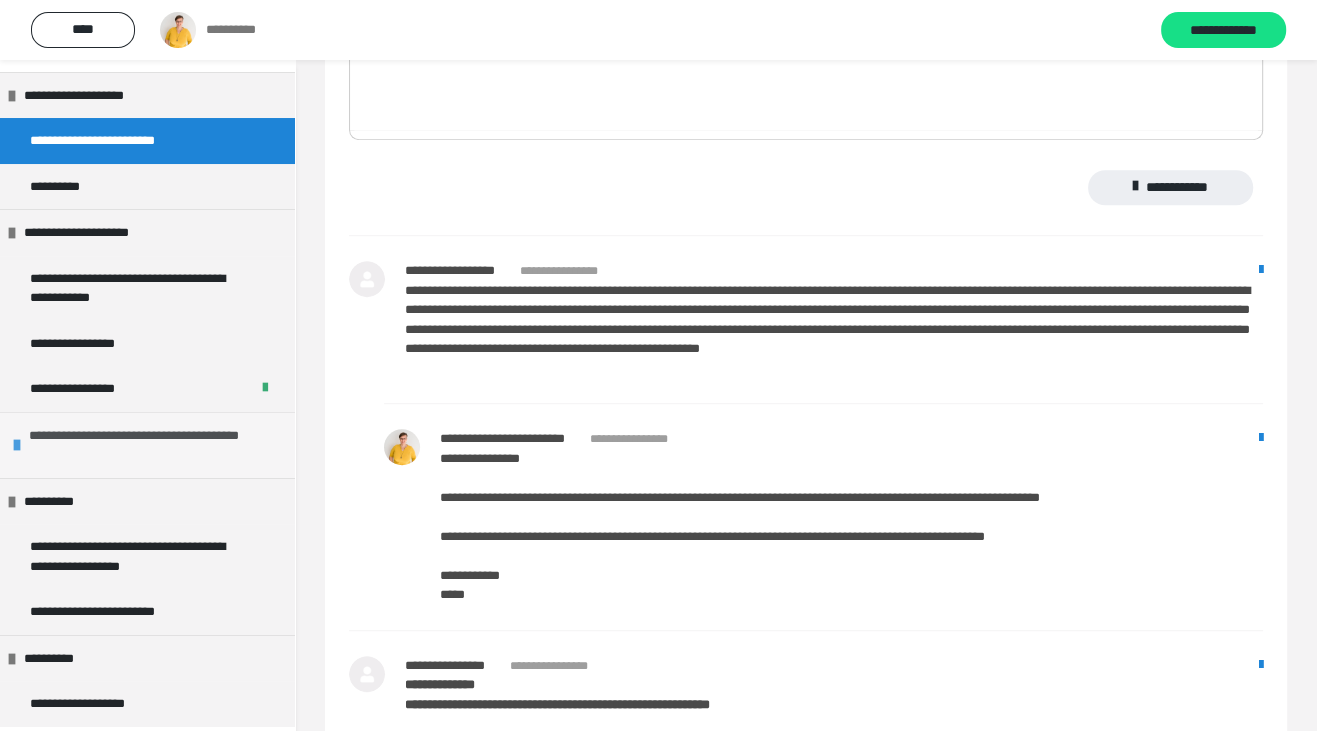 click on "**********" at bounding box center [157, 445] 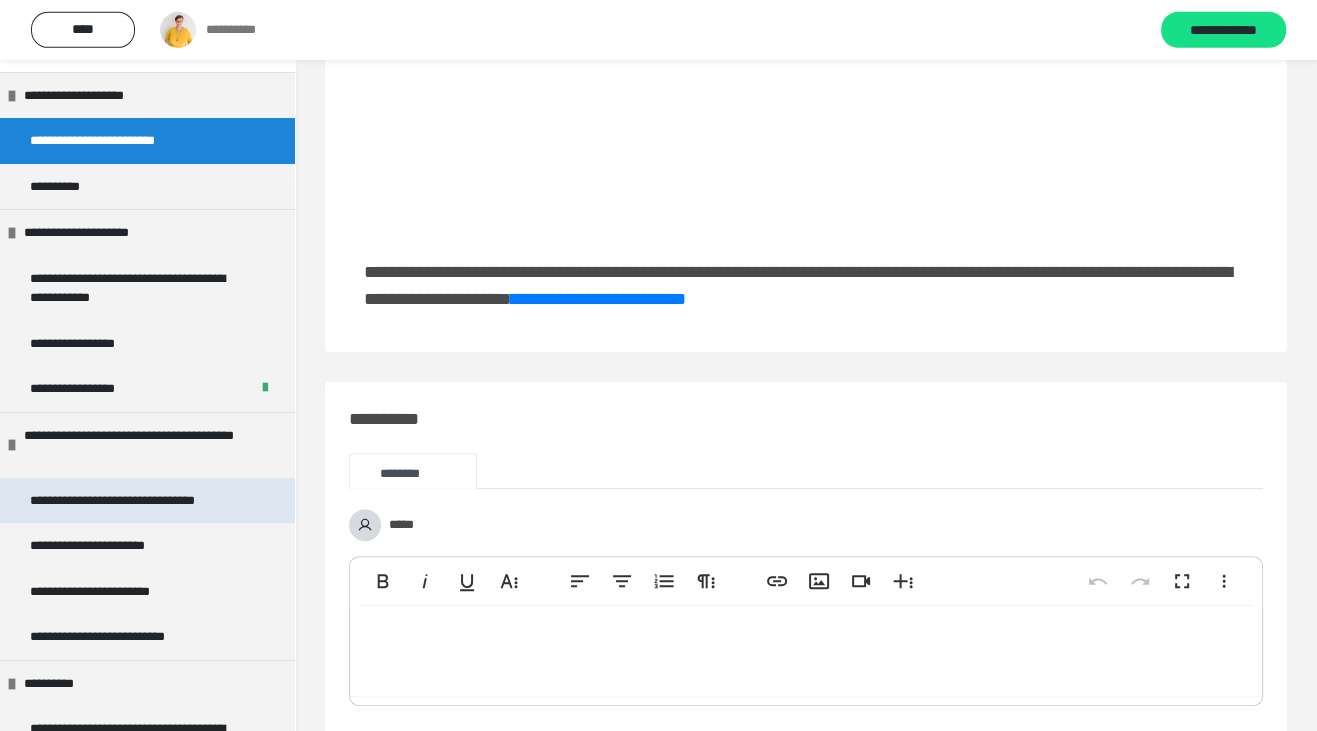 scroll, scrollTop: 422, scrollLeft: 0, axis: vertical 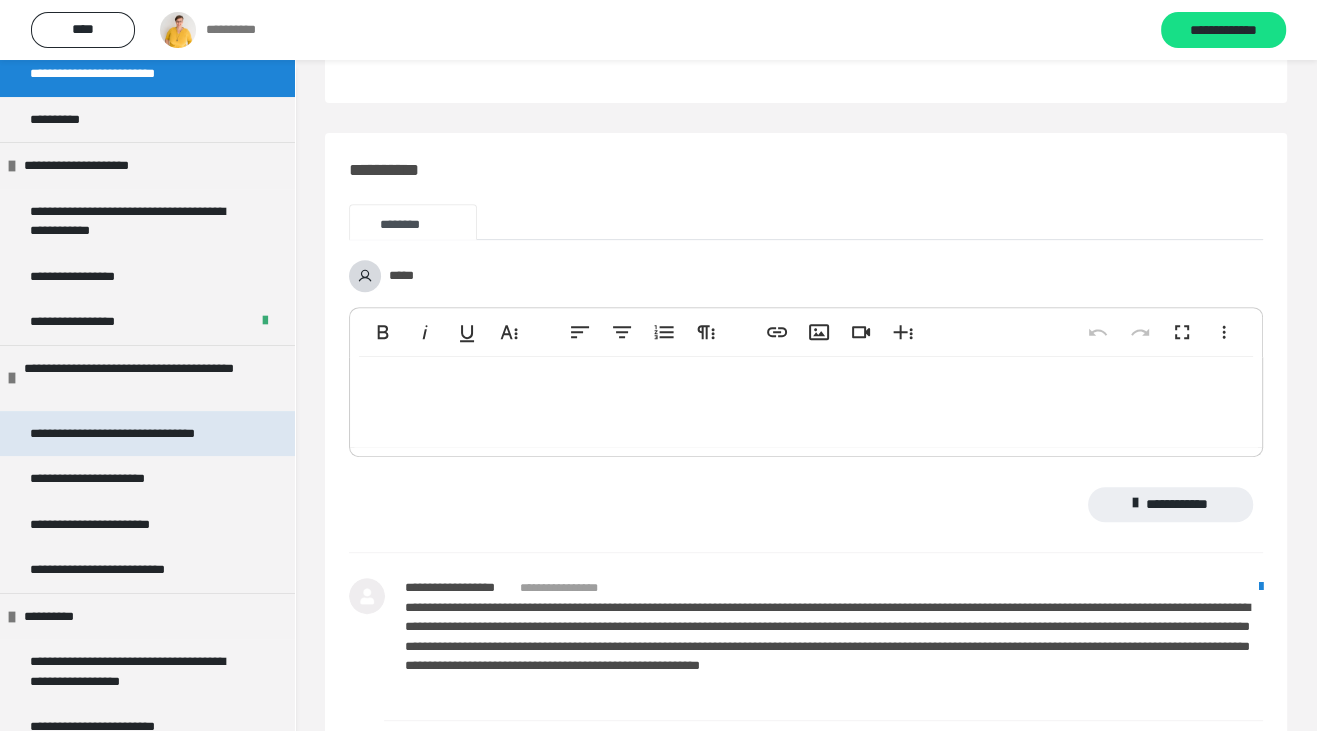 click on "**********" at bounding box center (138, 434) 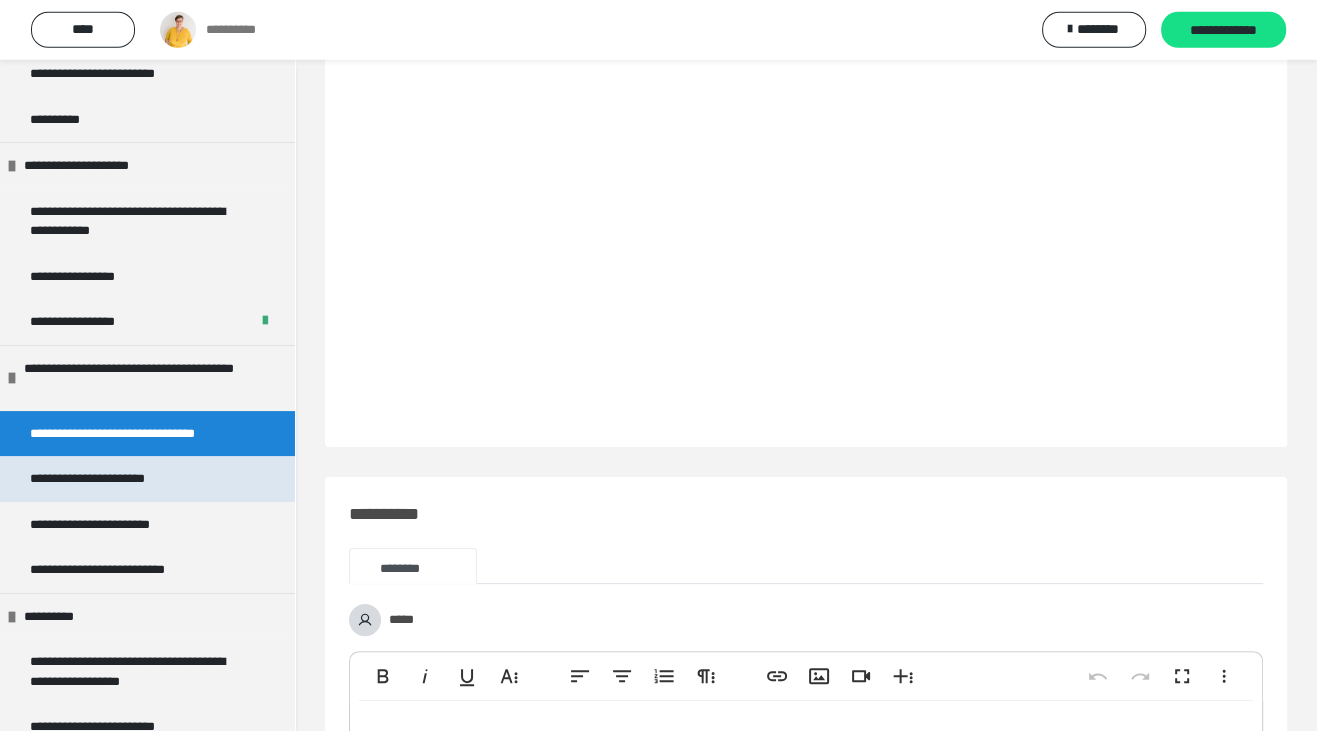 scroll, scrollTop: 316, scrollLeft: 0, axis: vertical 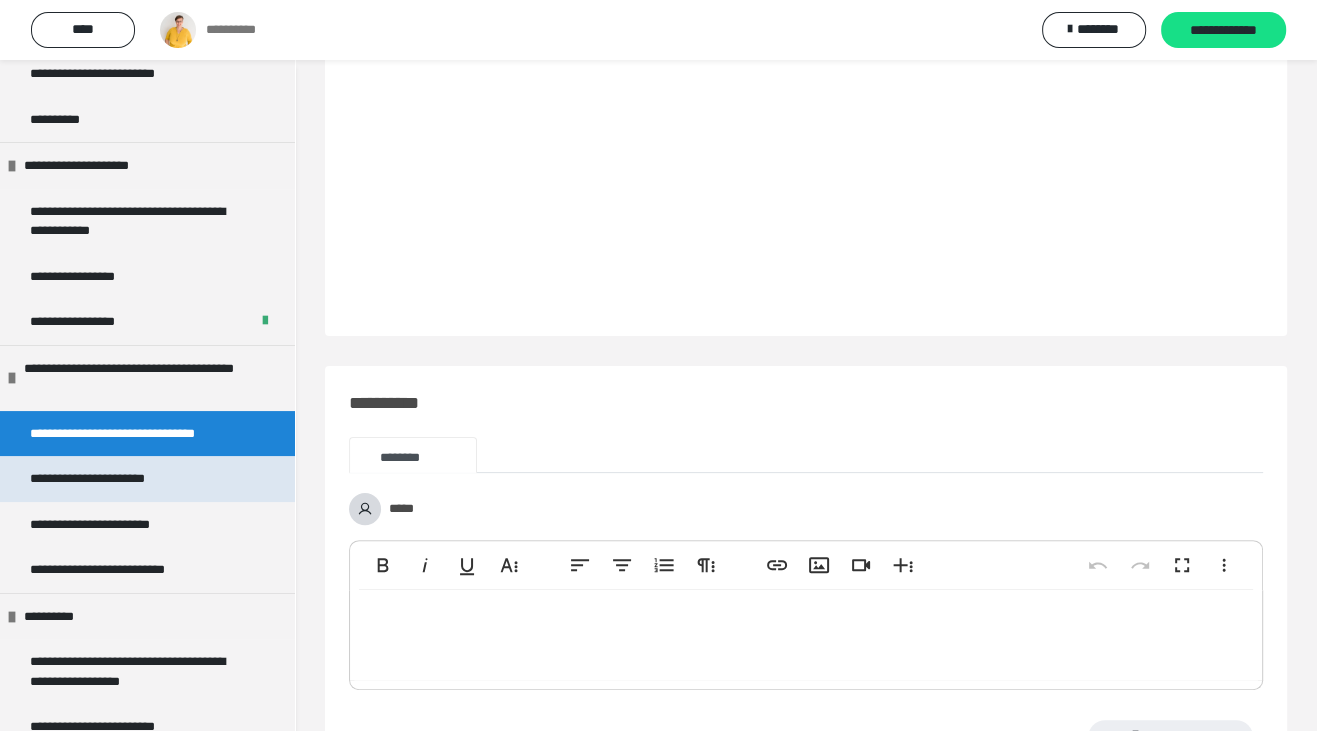 click on "**********" at bounding box center (111, 479) 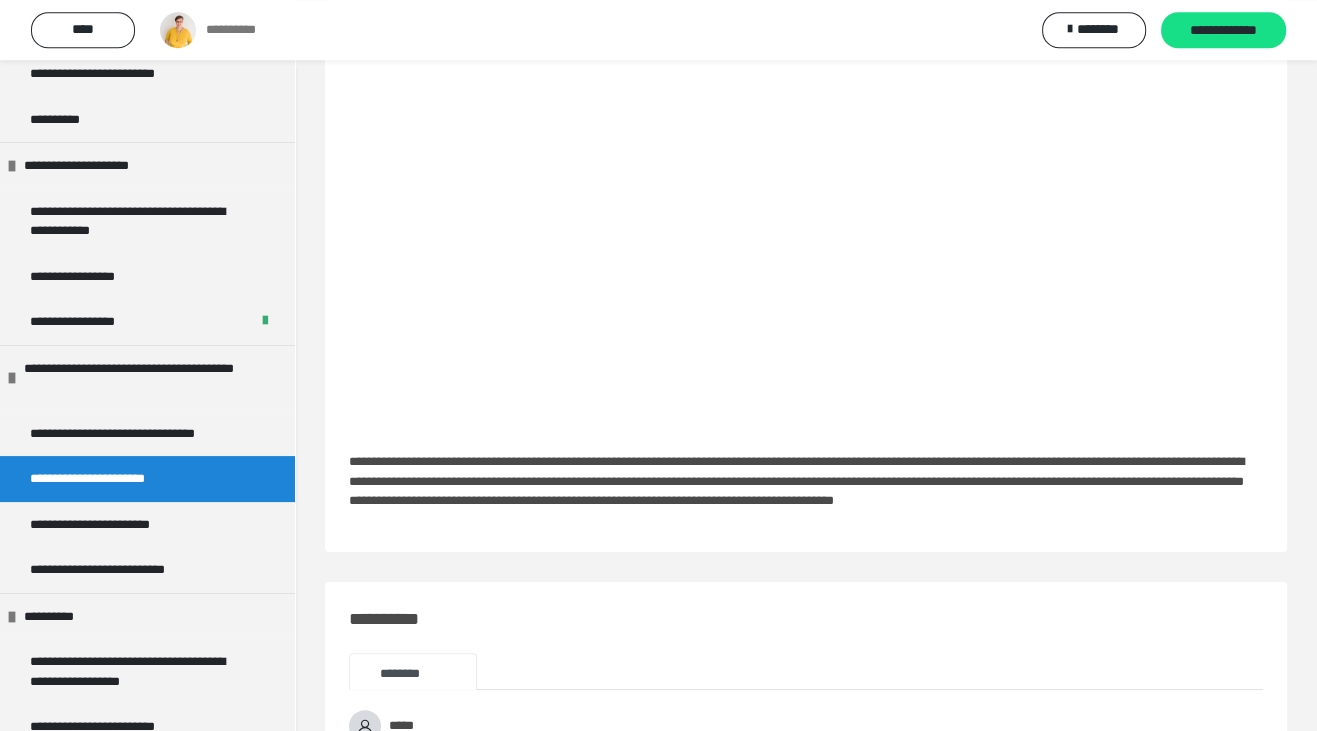 scroll, scrollTop: 105, scrollLeft: 0, axis: vertical 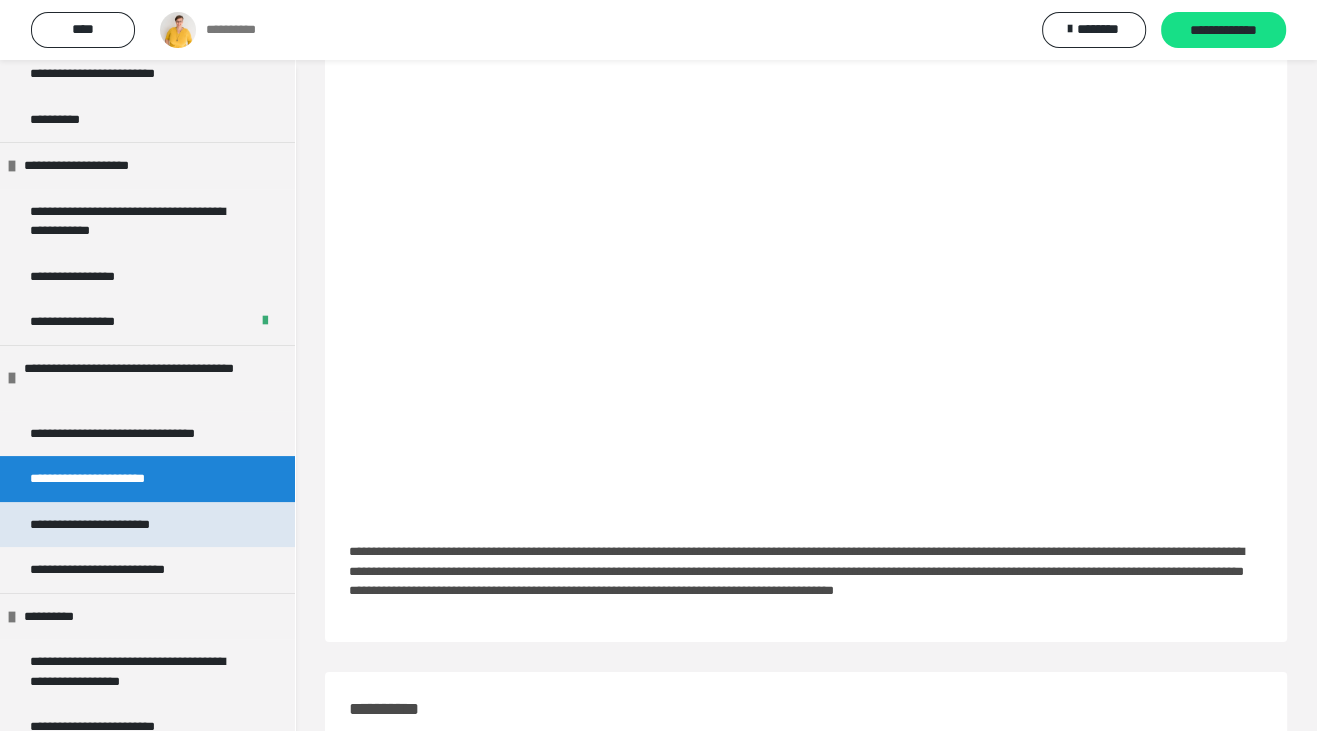 click on "**********" at bounding box center [122, 525] 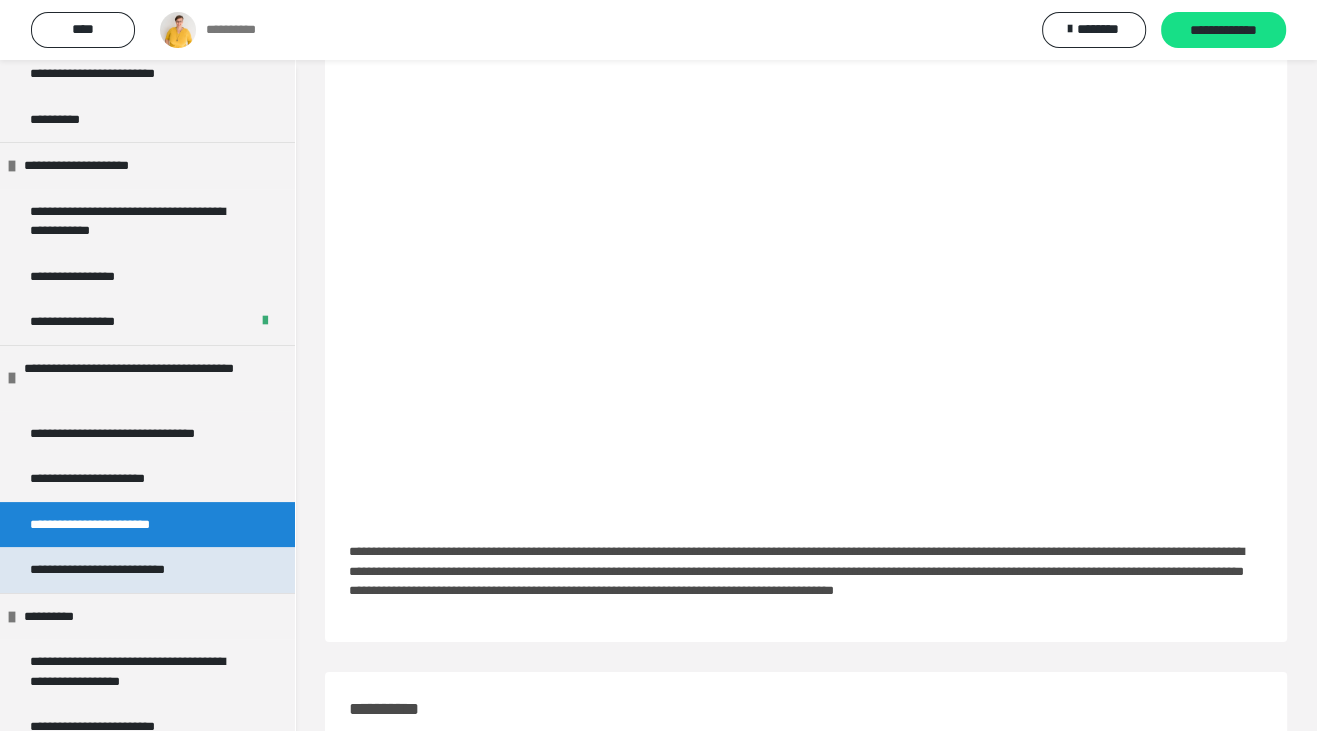 click on "**********" at bounding box center (131, 570) 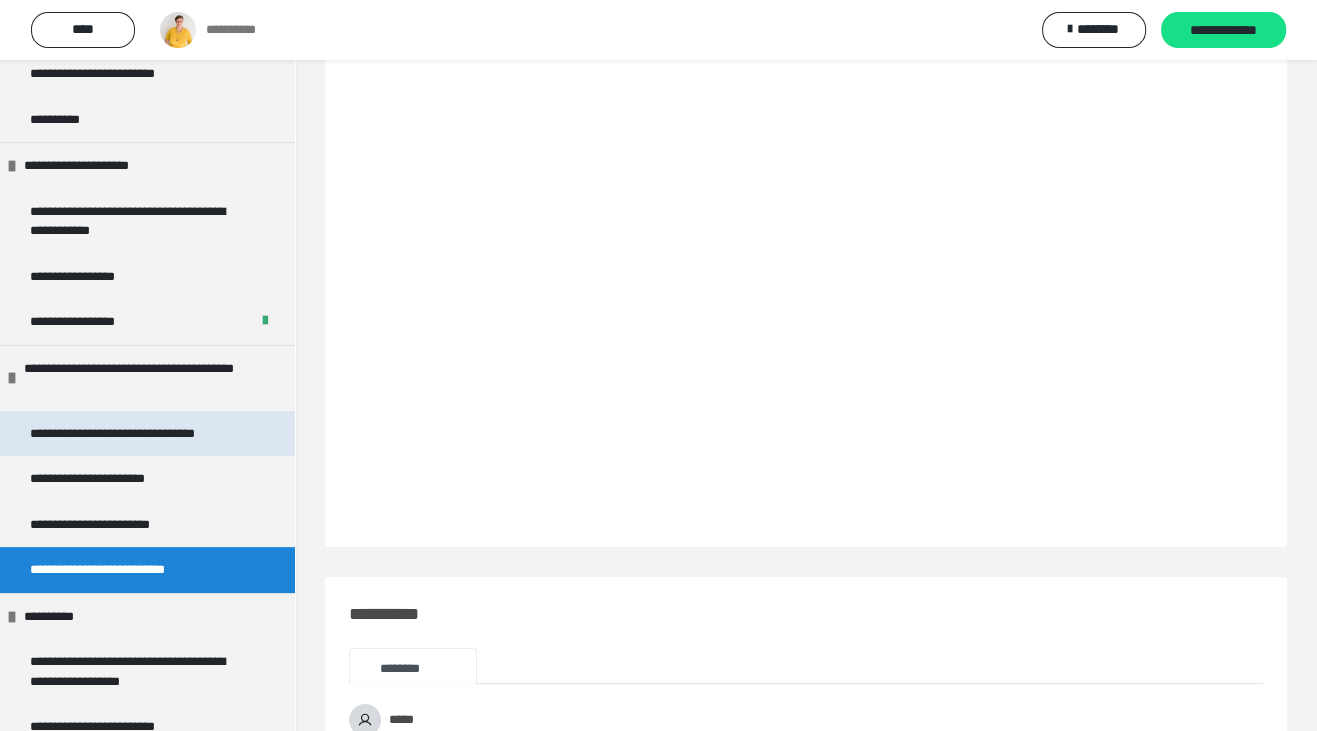 click on "**********" at bounding box center [138, 434] 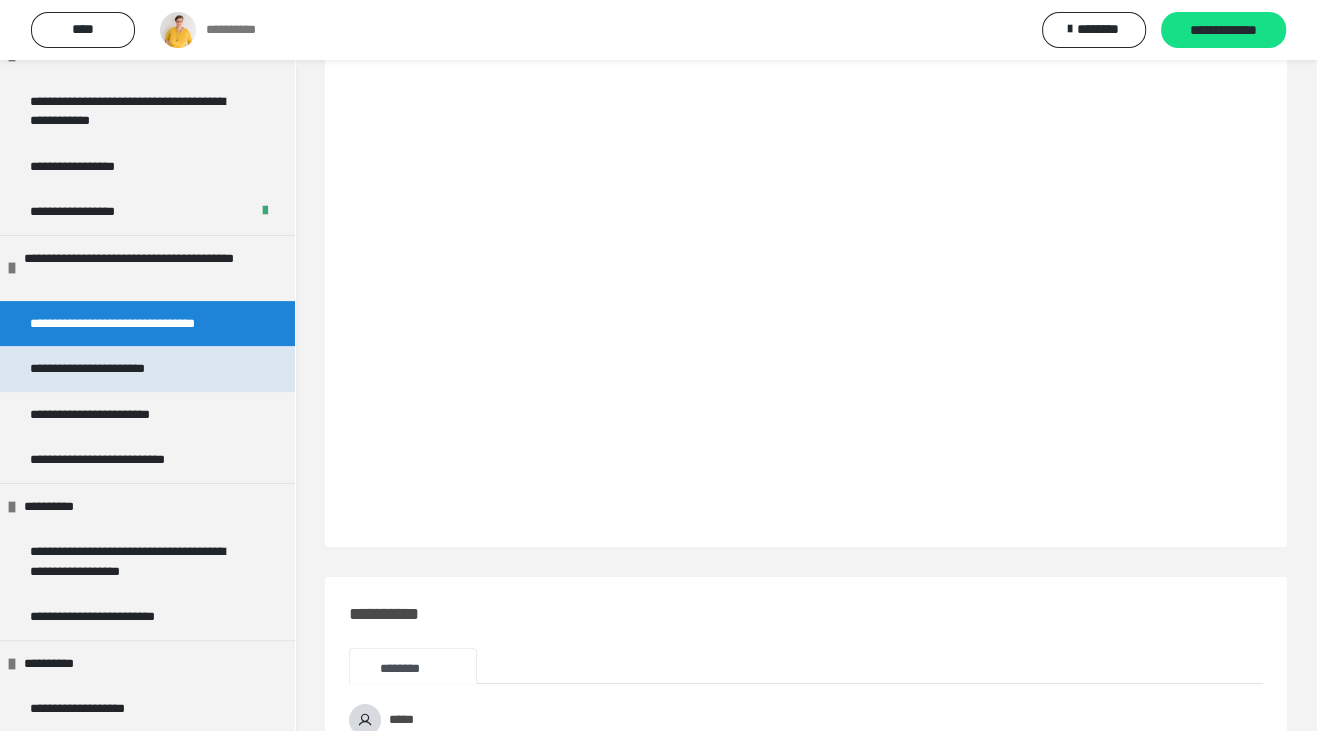 scroll, scrollTop: 306, scrollLeft: 0, axis: vertical 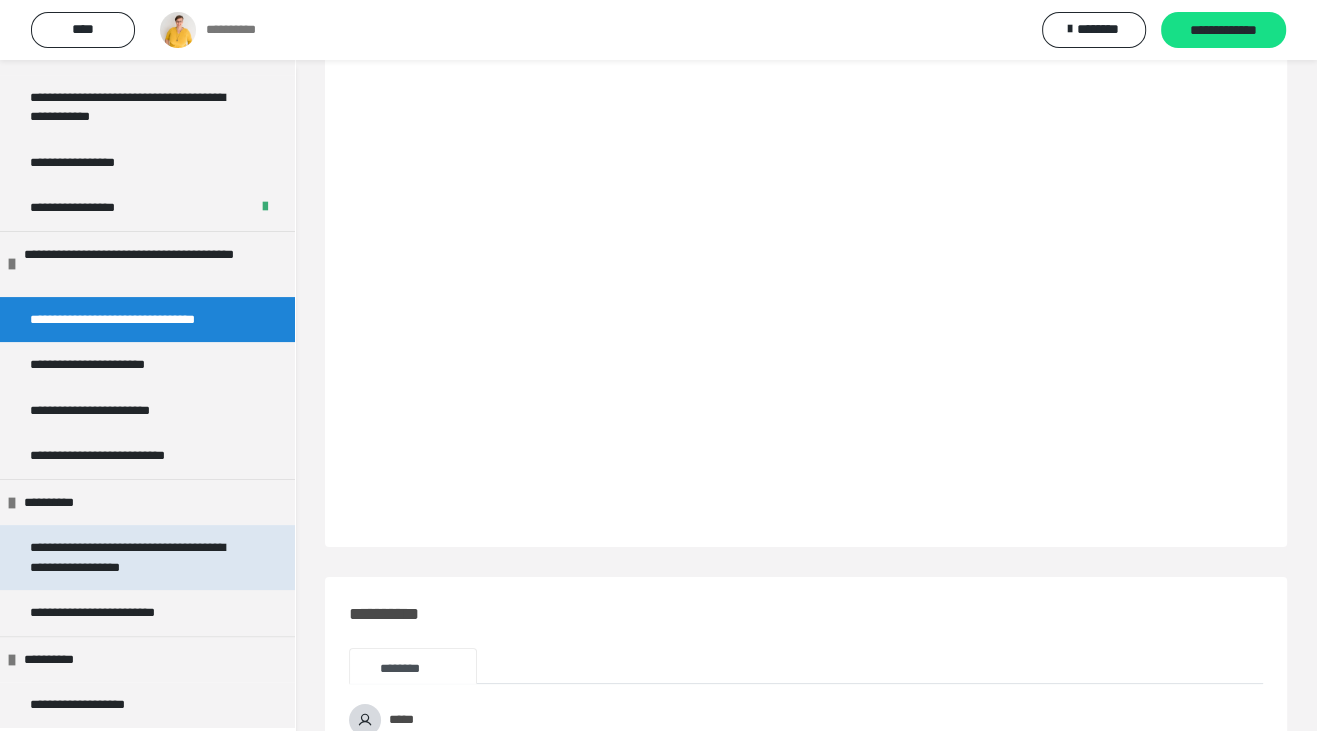 click on "**********" at bounding box center [139, 557] 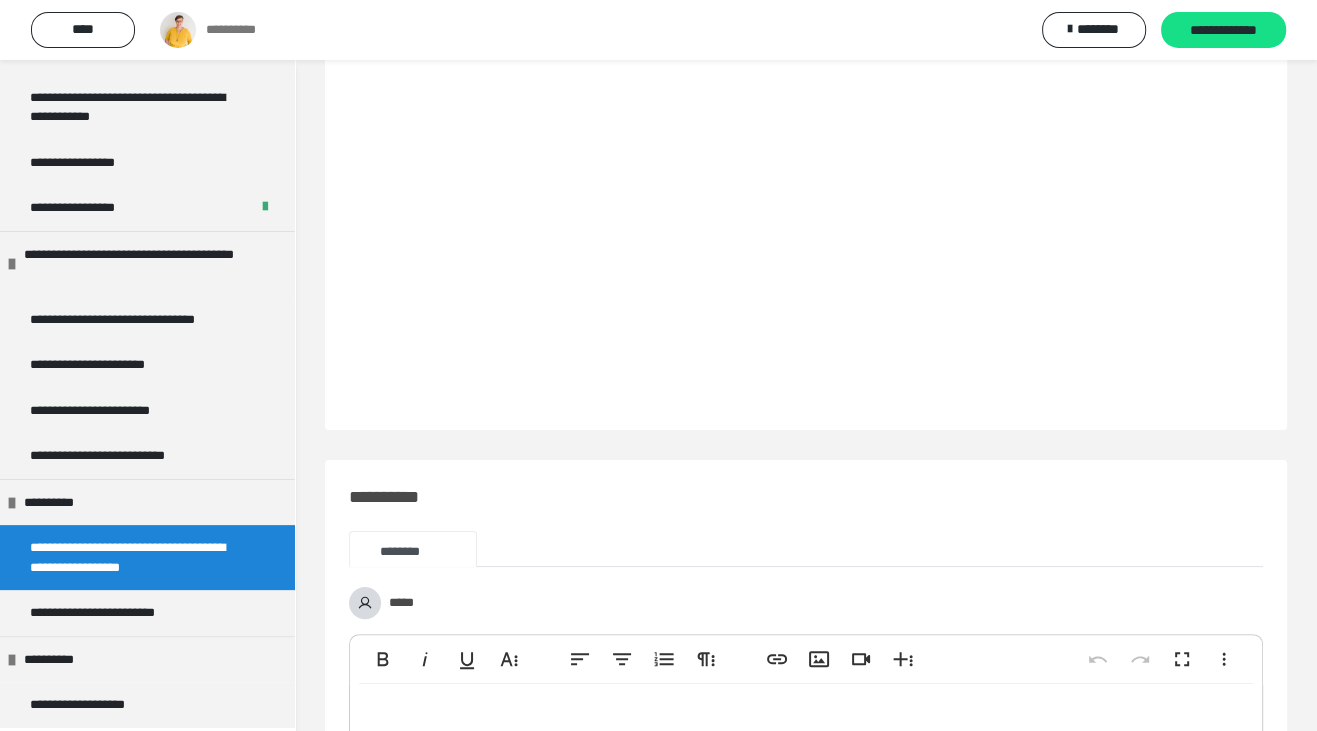 scroll, scrollTop: 316, scrollLeft: 0, axis: vertical 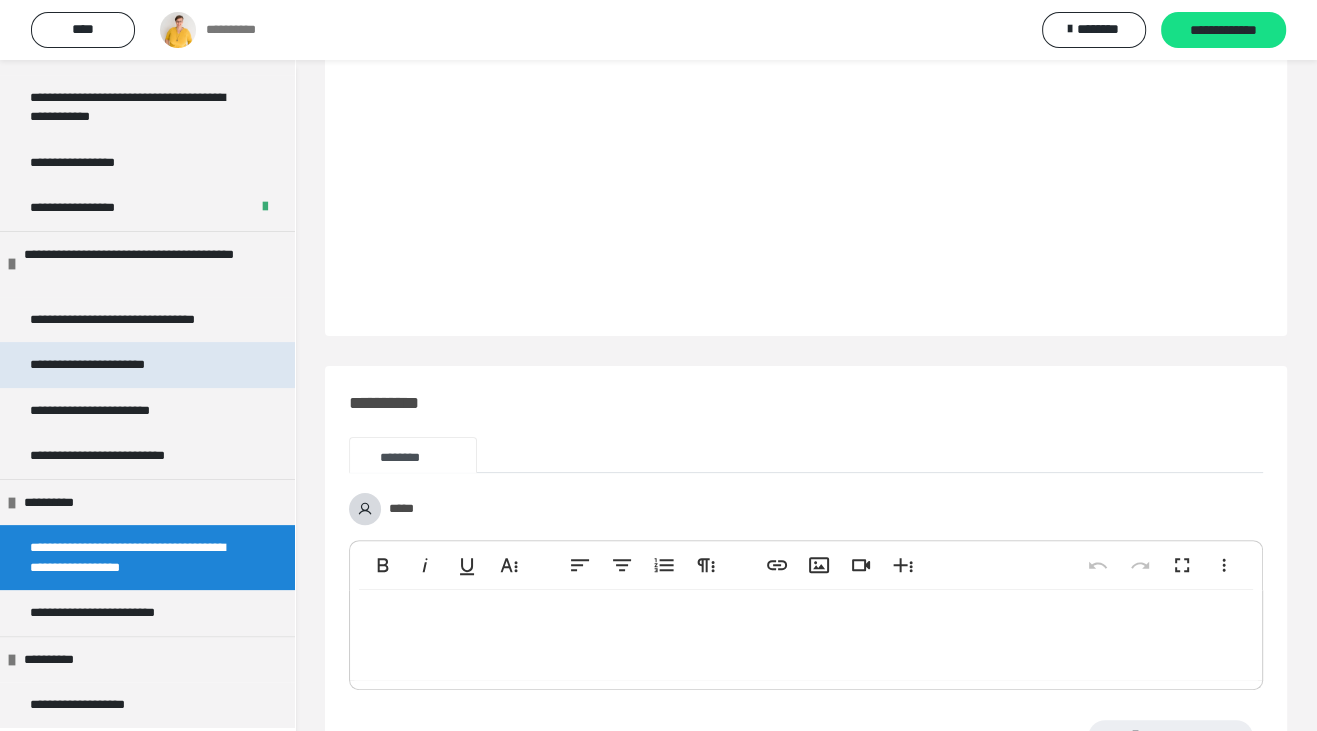 click on "**********" at bounding box center [111, 365] 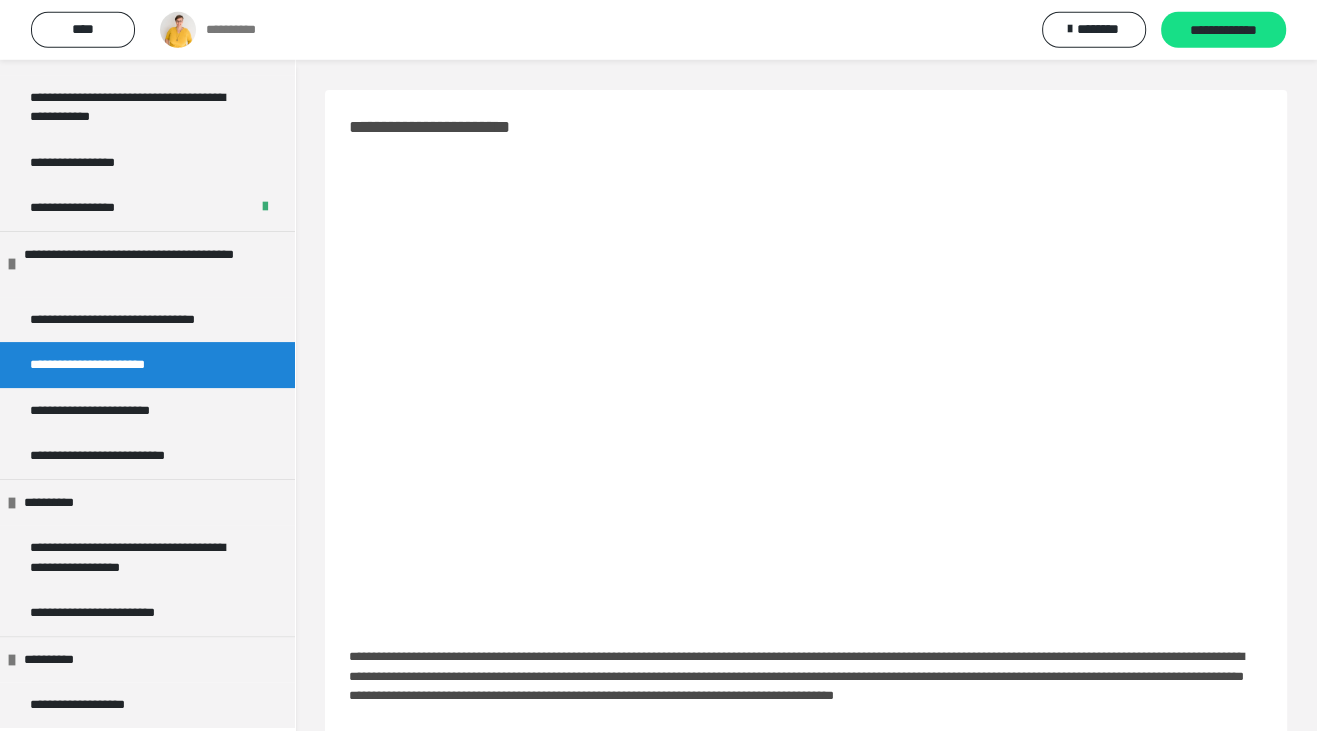 scroll, scrollTop: 0, scrollLeft: 0, axis: both 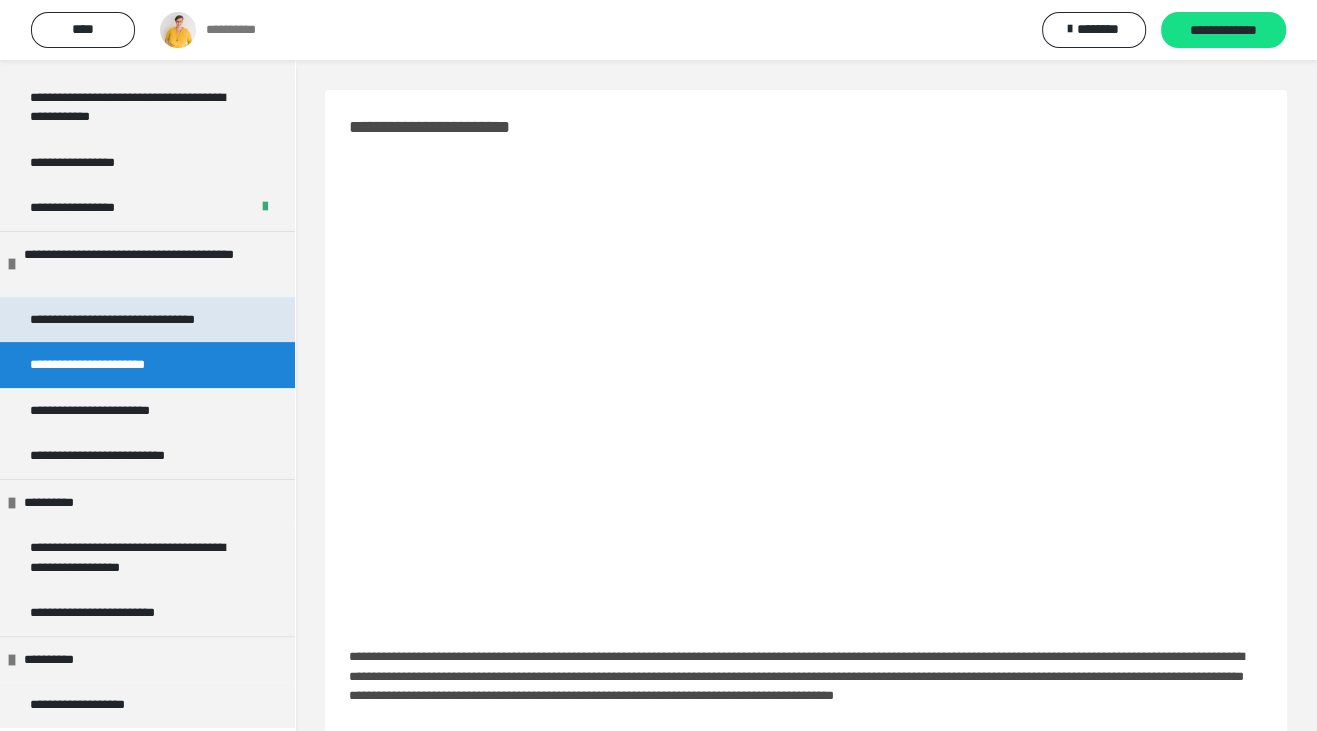 click on "**********" at bounding box center (138, 320) 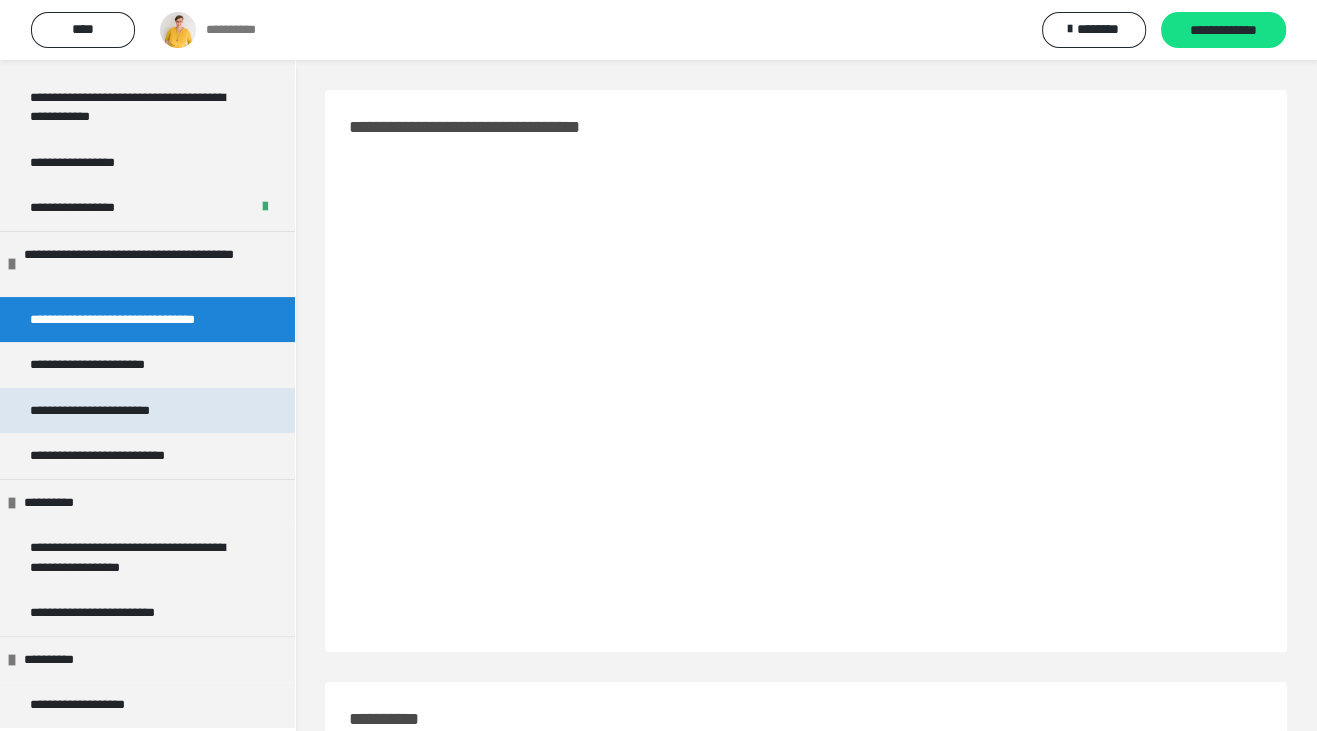 click on "**********" at bounding box center [122, 411] 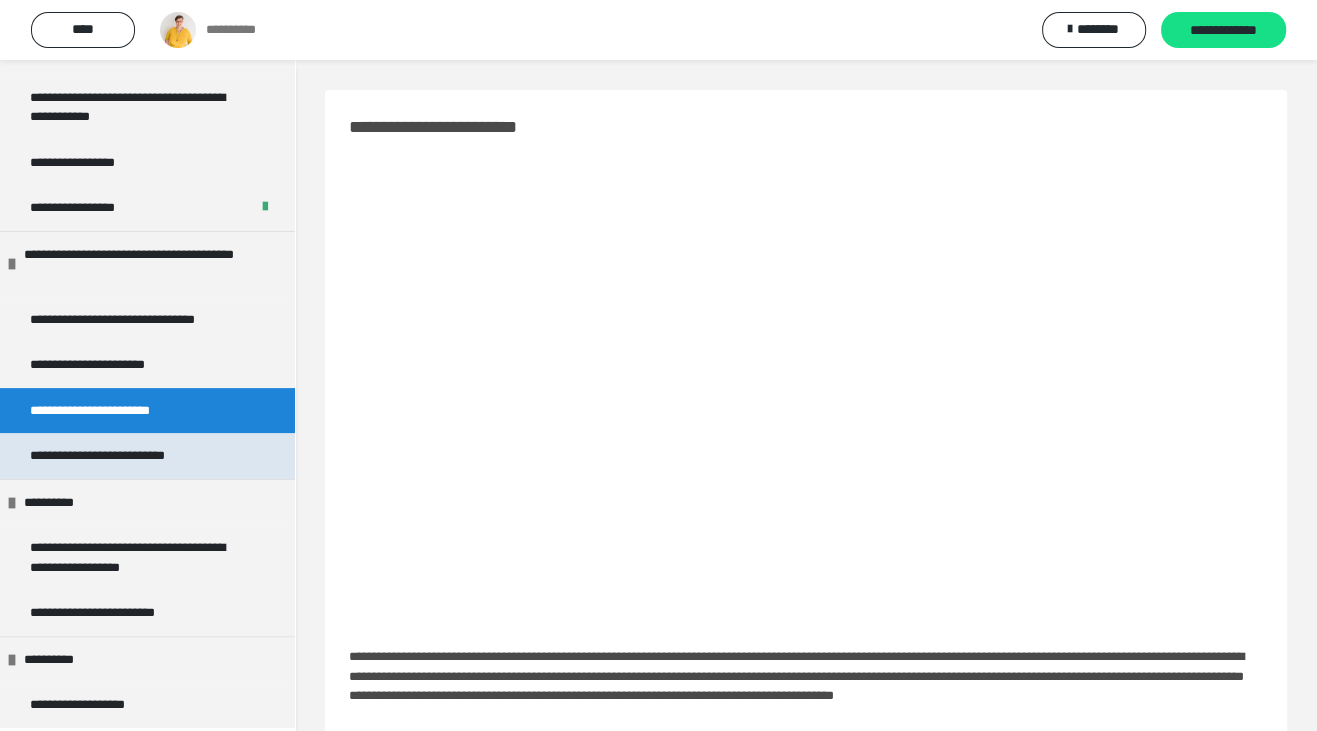 click on "**********" at bounding box center (131, 456) 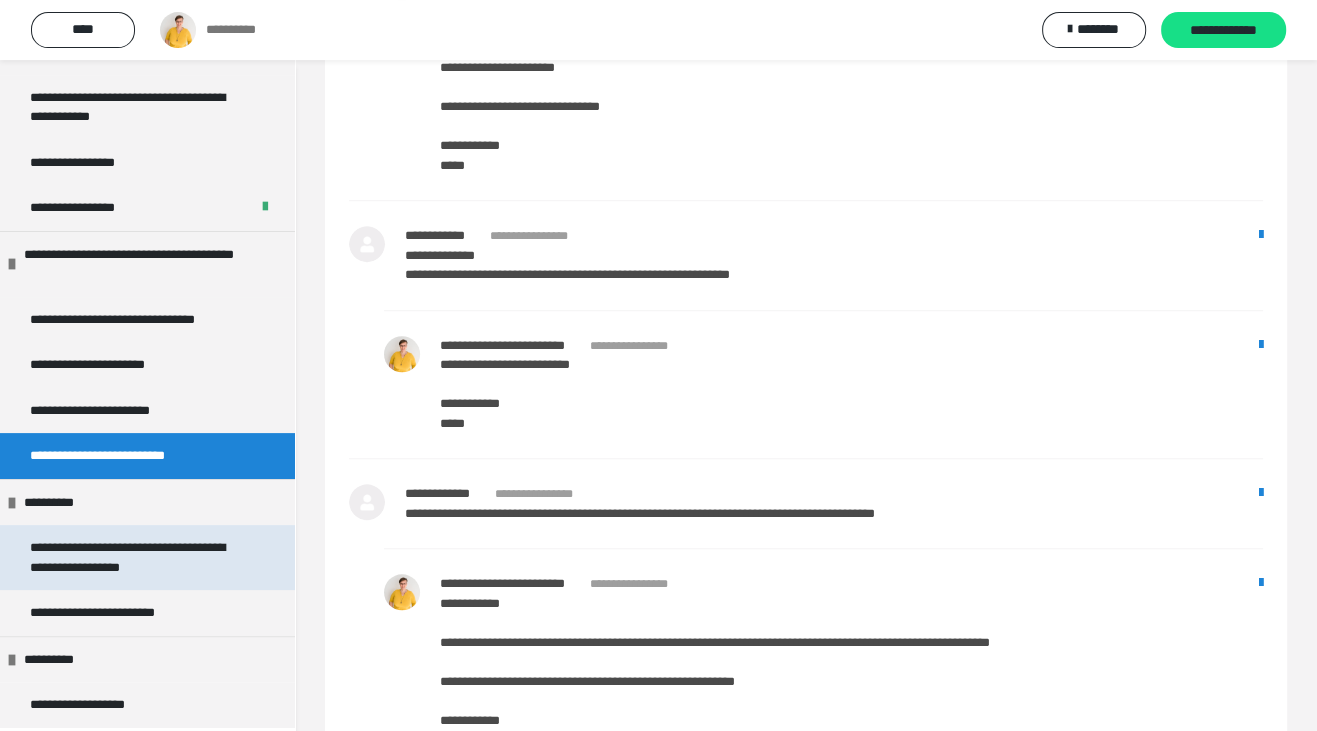 scroll, scrollTop: 1549, scrollLeft: 0, axis: vertical 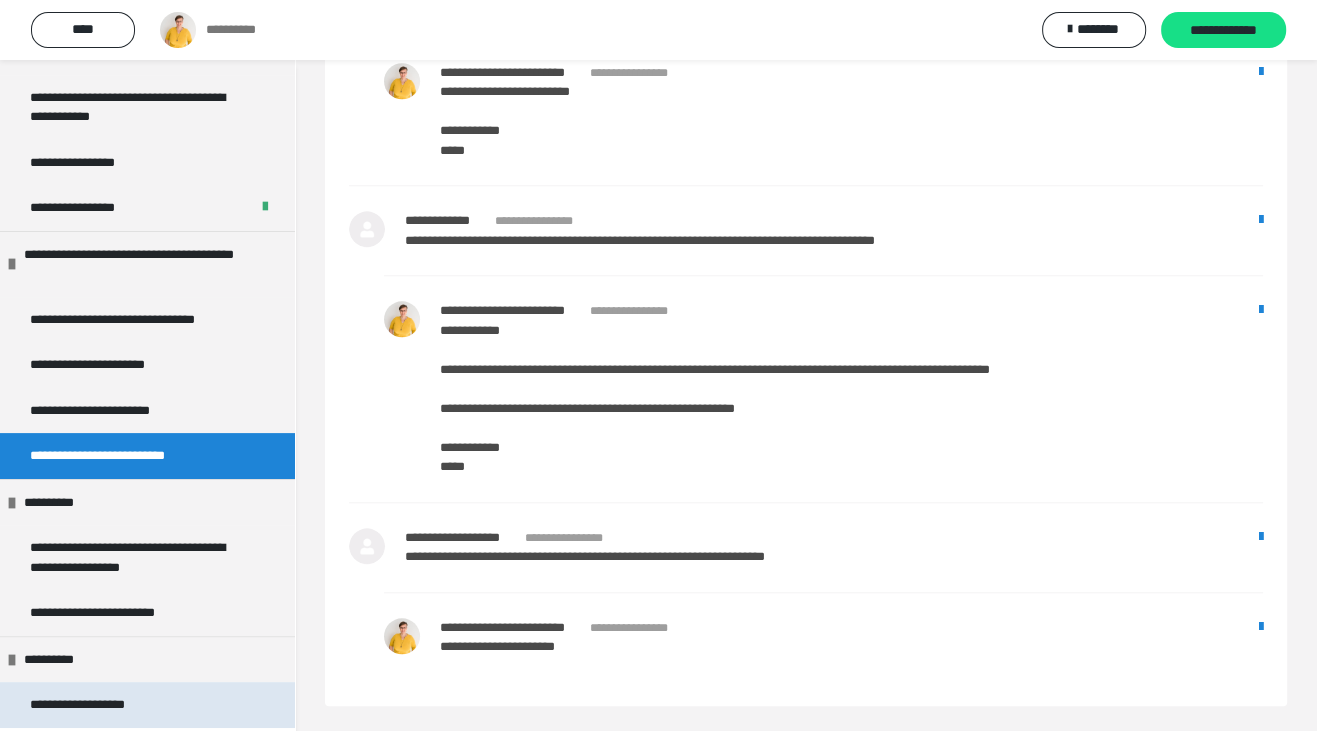 click on "**********" at bounding box center (147, 705) 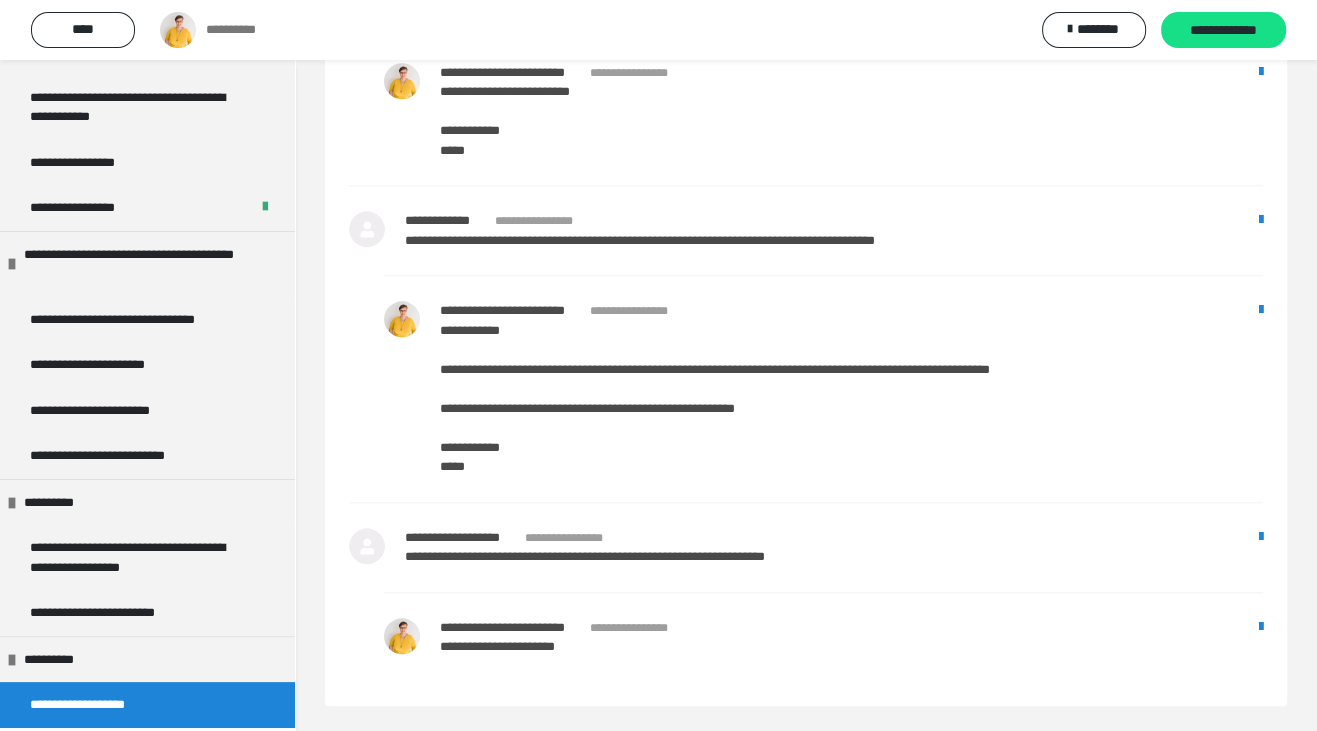 scroll, scrollTop: 176, scrollLeft: 0, axis: vertical 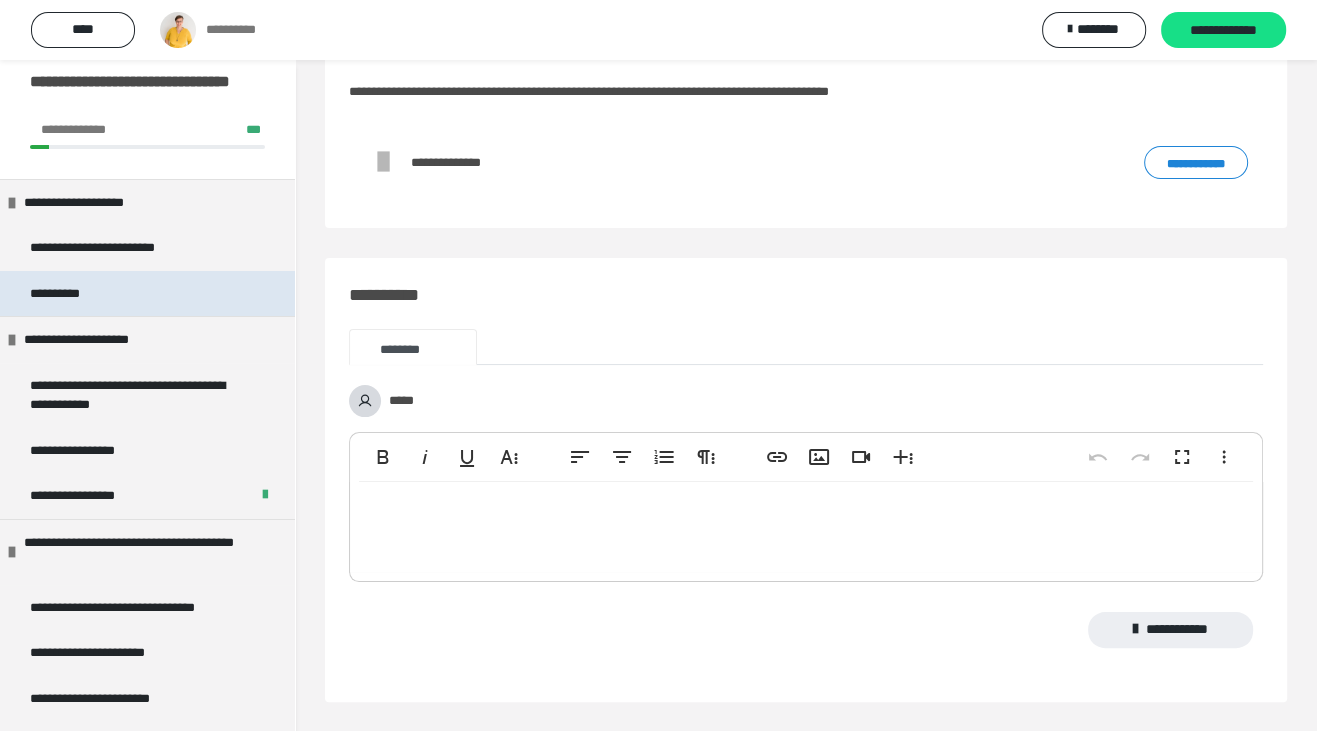 click on "**********" at bounding box center (64, 294) 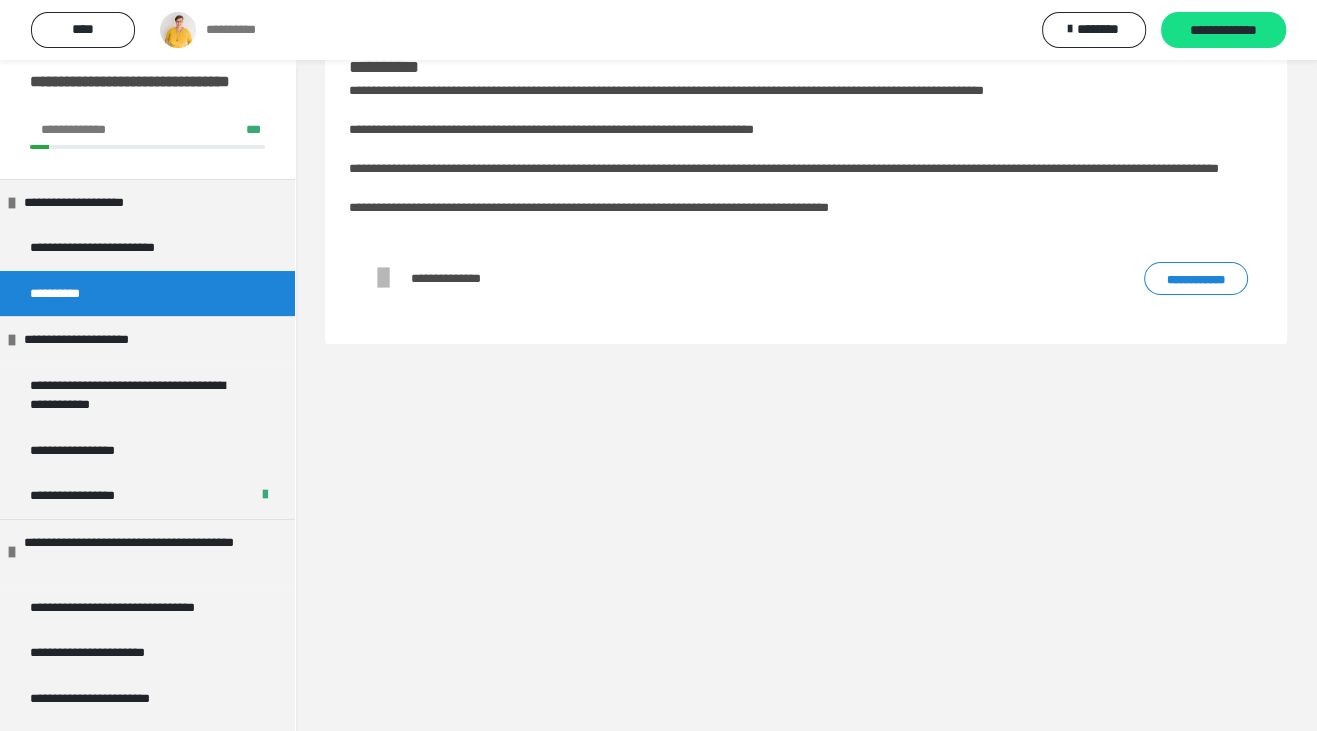 scroll, scrollTop: 60, scrollLeft: 0, axis: vertical 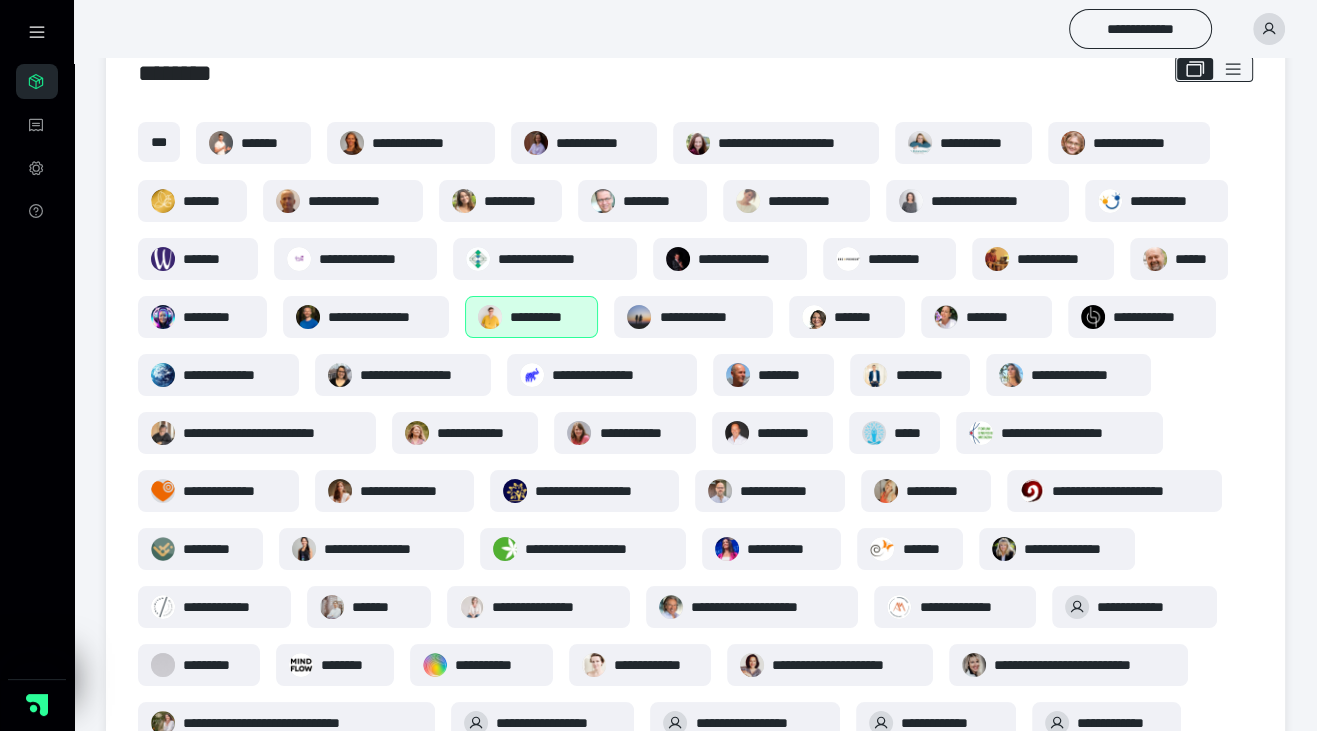 click on "**********" at bounding box center (548, 317) 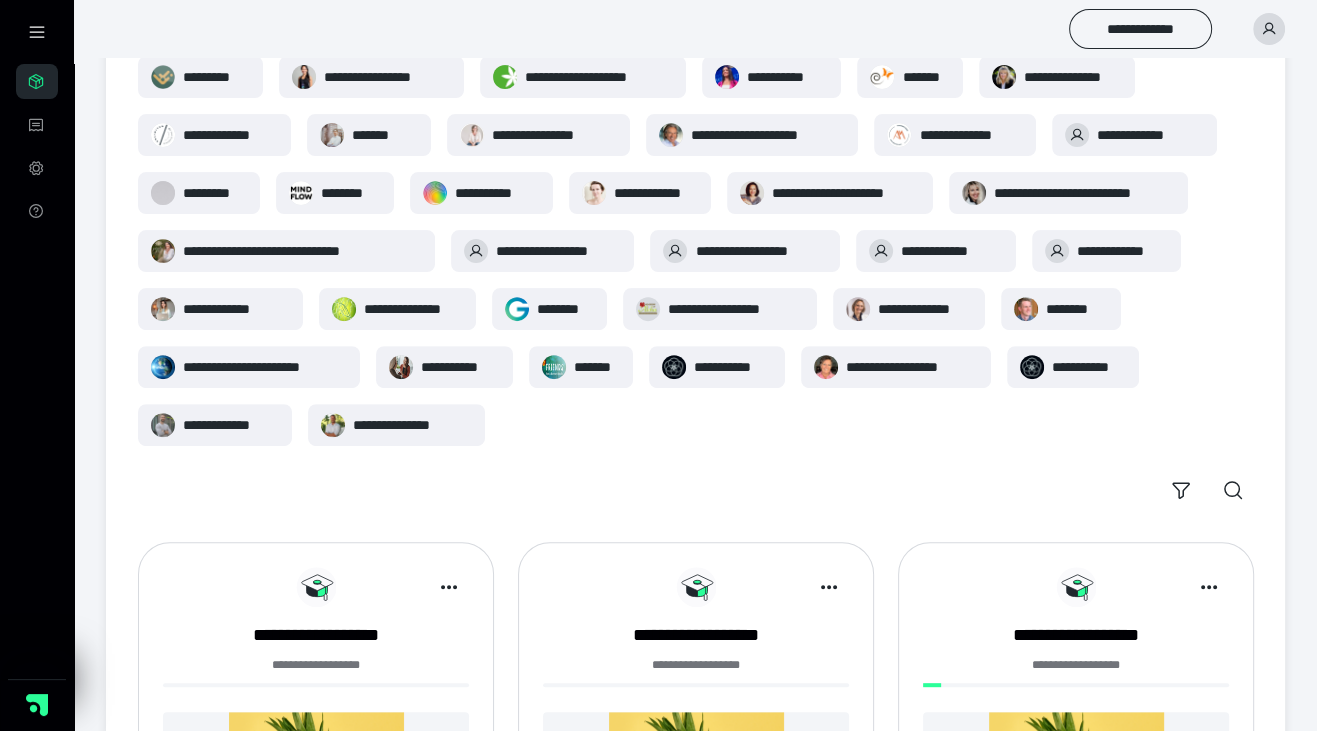 scroll, scrollTop: 950, scrollLeft: 0, axis: vertical 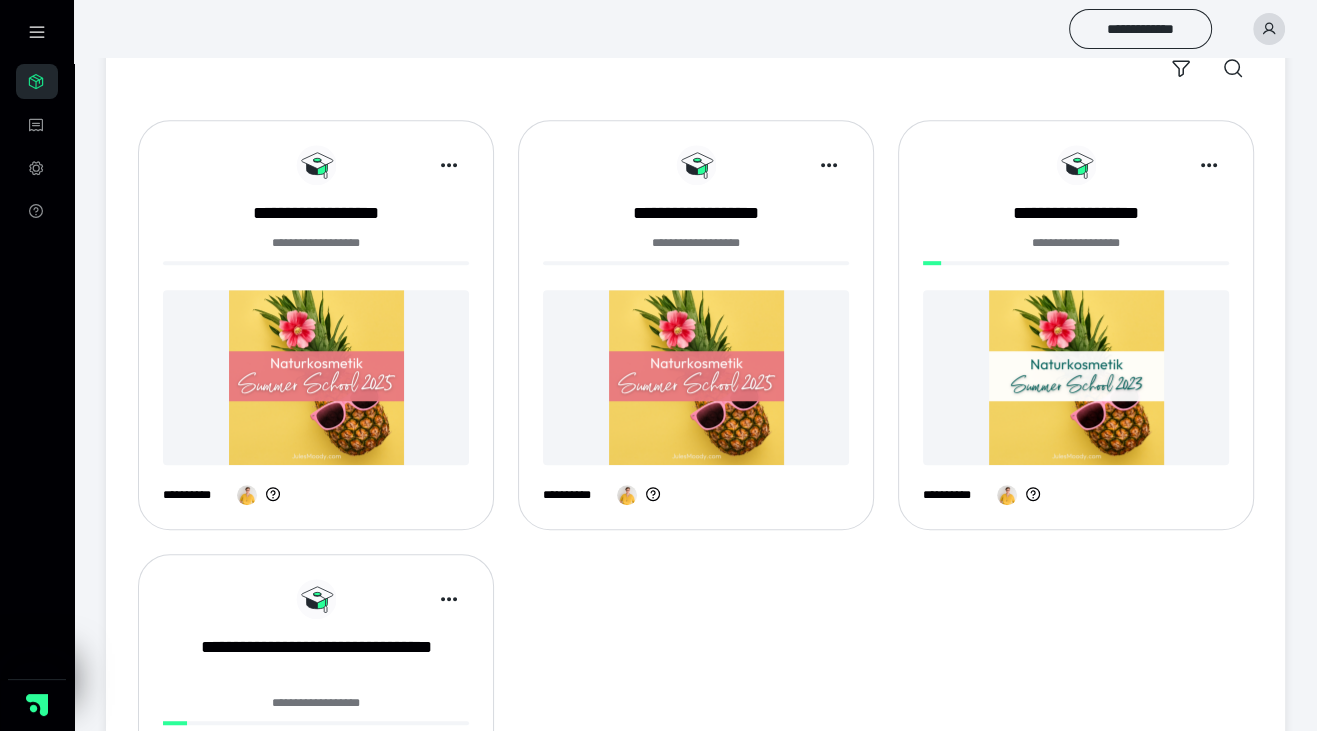 click at bounding box center [316, 377] 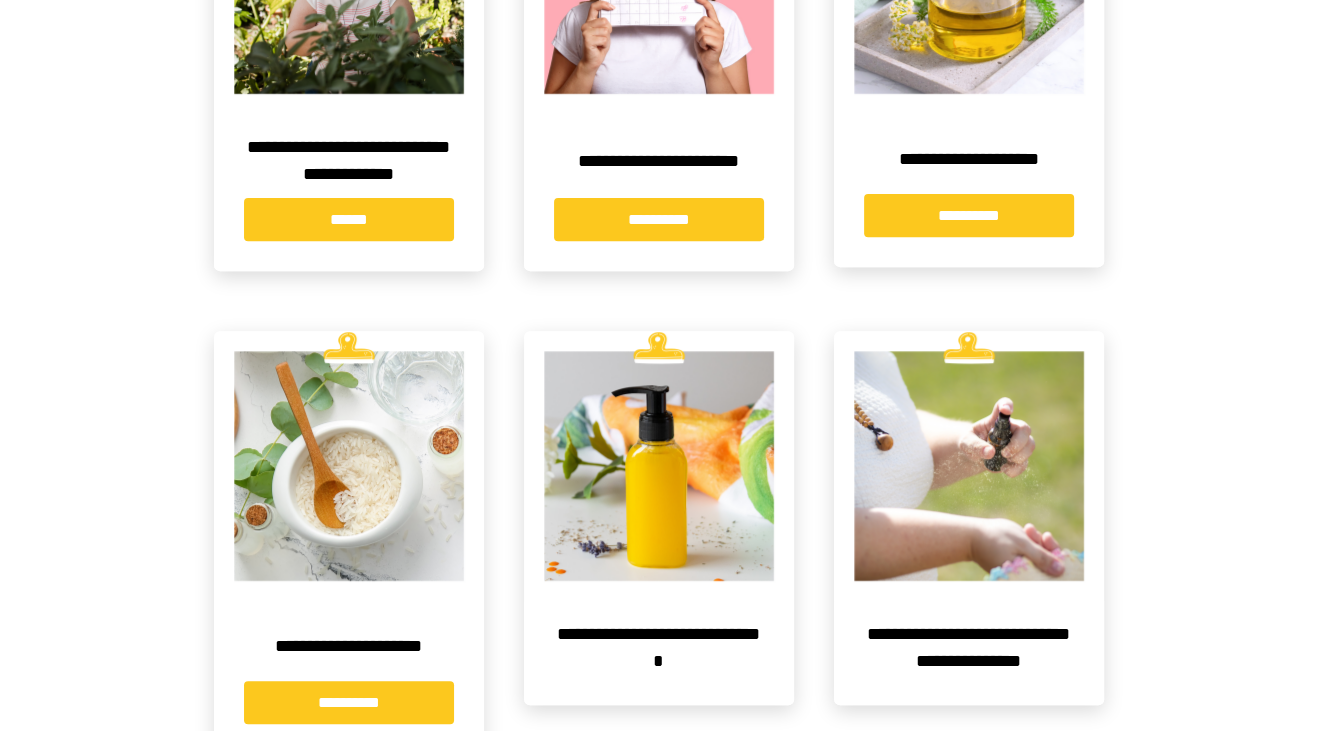 scroll, scrollTop: 679, scrollLeft: 0, axis: vertical 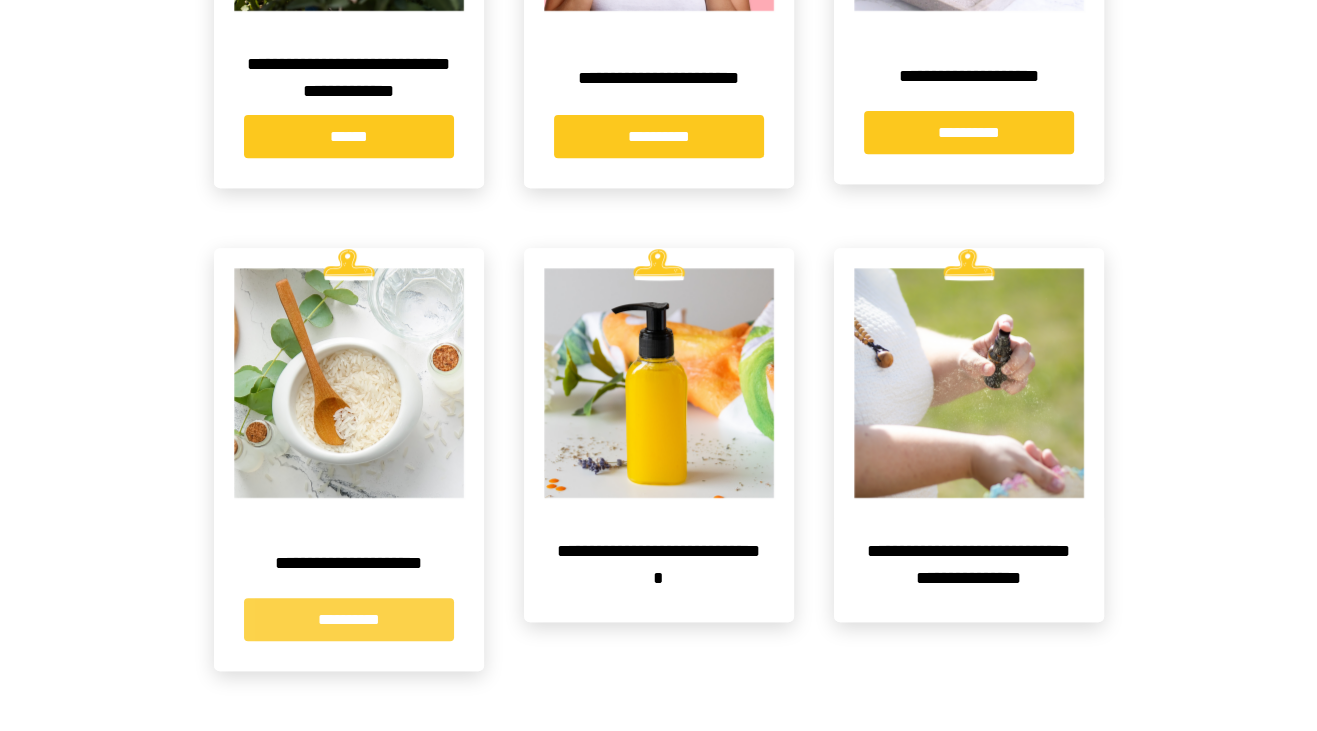 click on "**********" at bounding box center (349, 619) 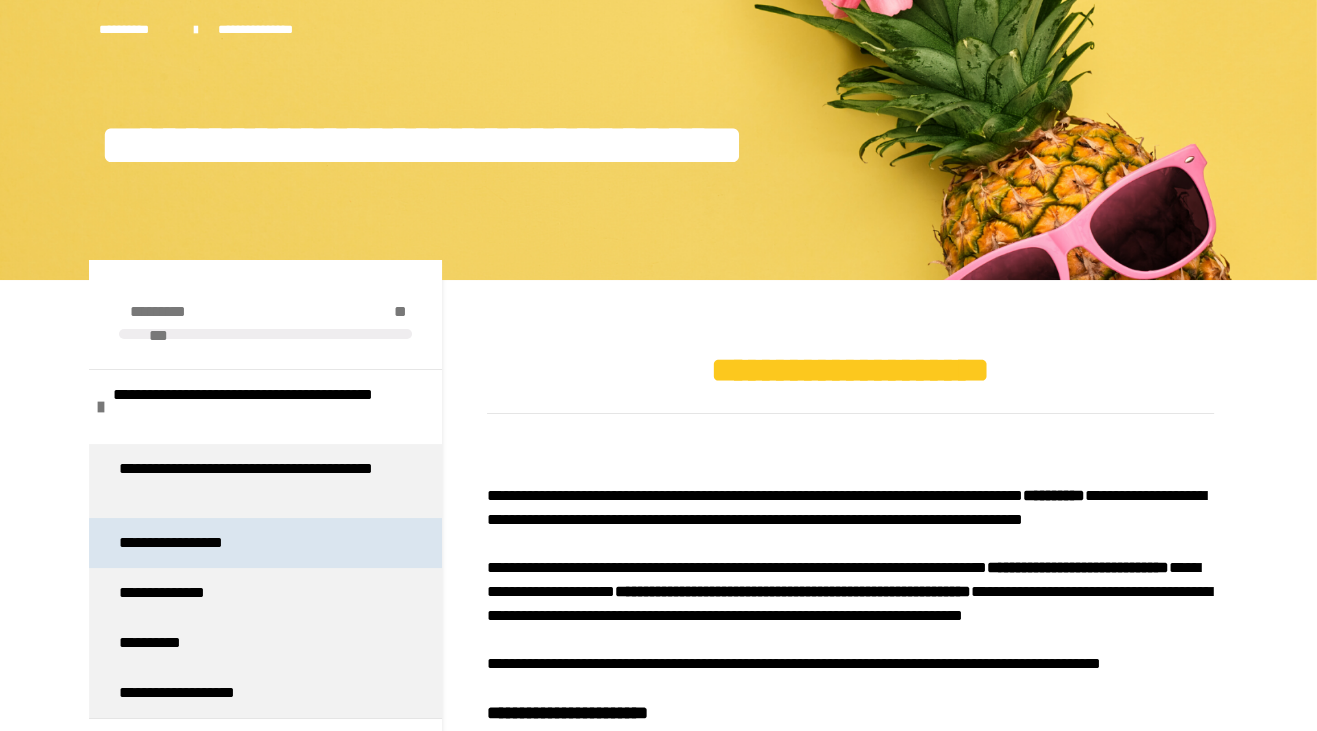 scroll, scrollTop: 316, scrollLeft: 0, axis: vertical 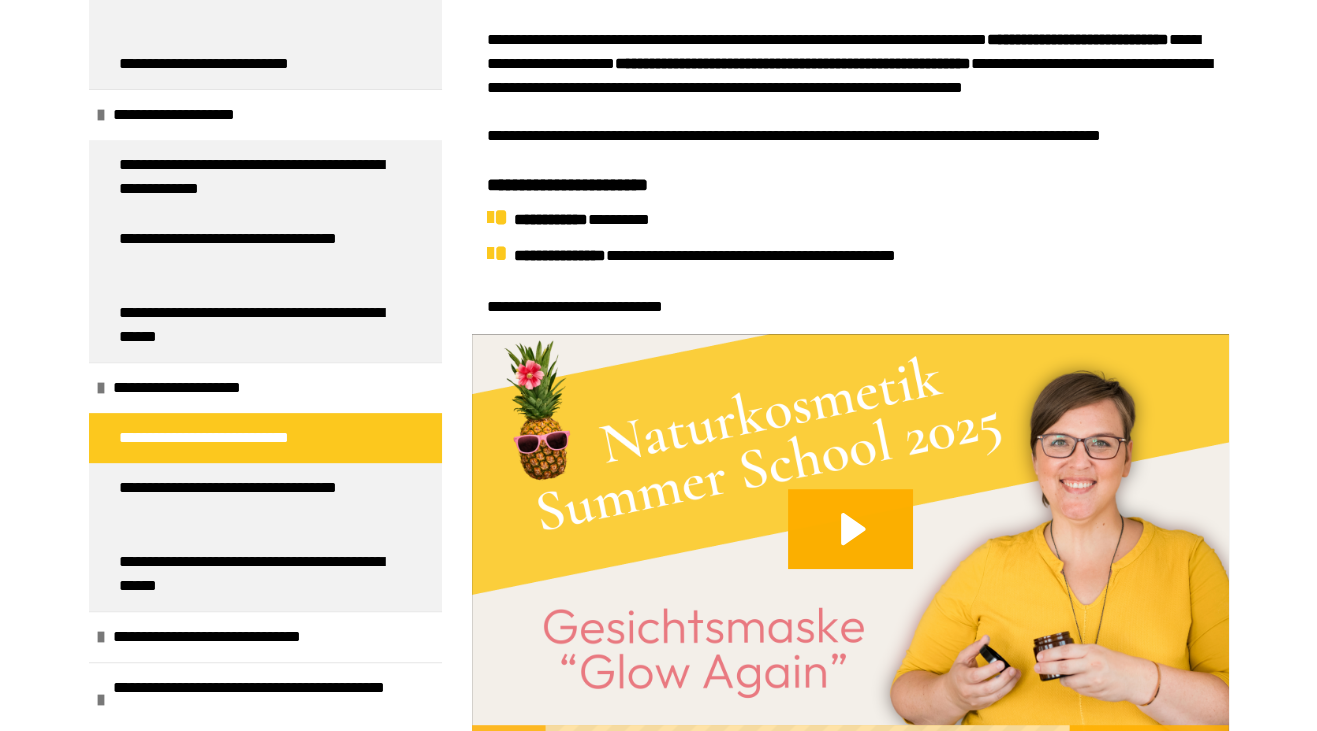 click on "**********" at bounding box center [229, 438] 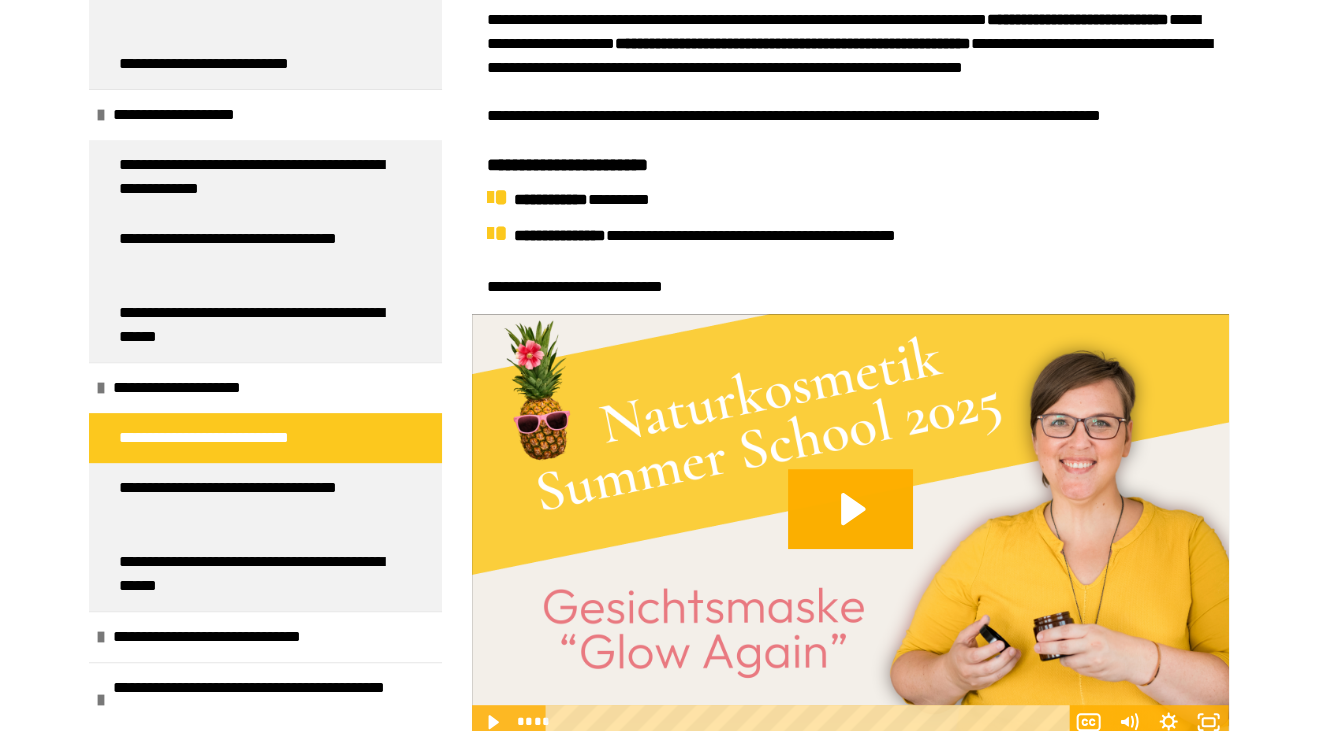 scroll, scrollTop: 739, scrollLeft: 0, axis: vertical 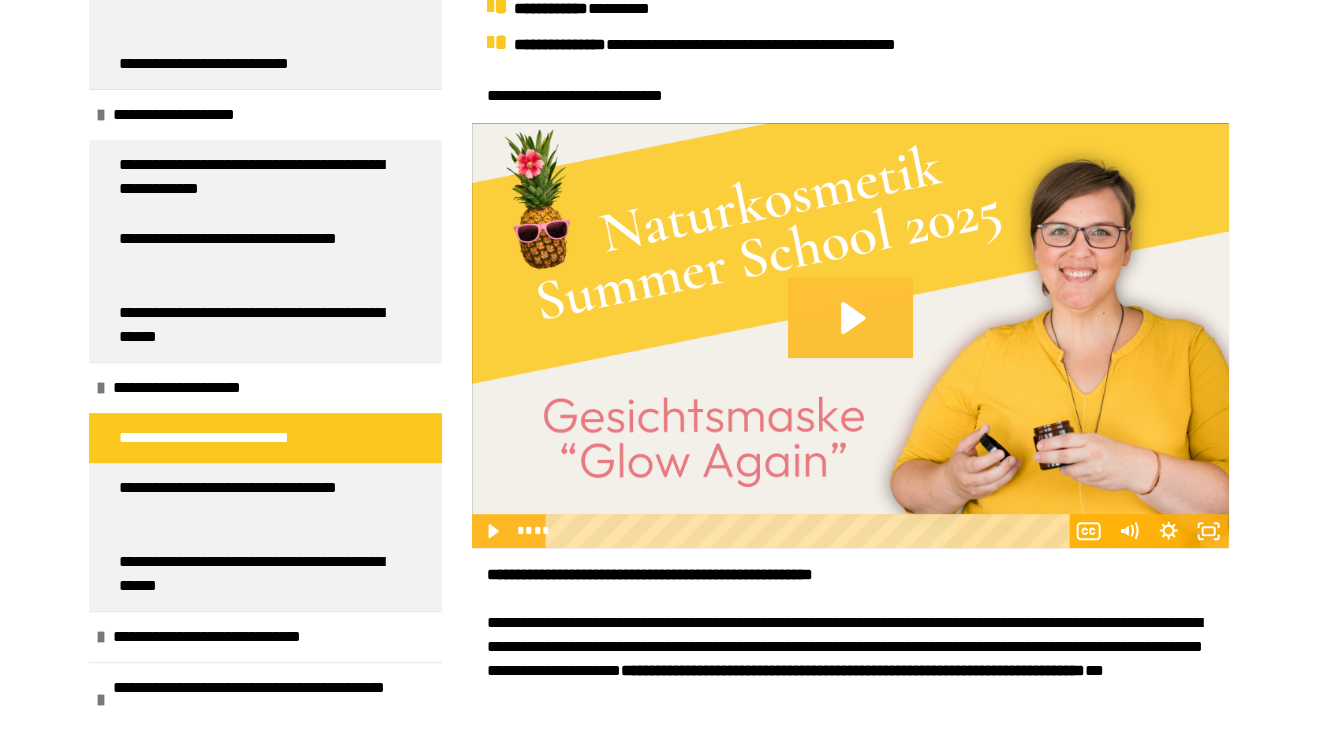 click 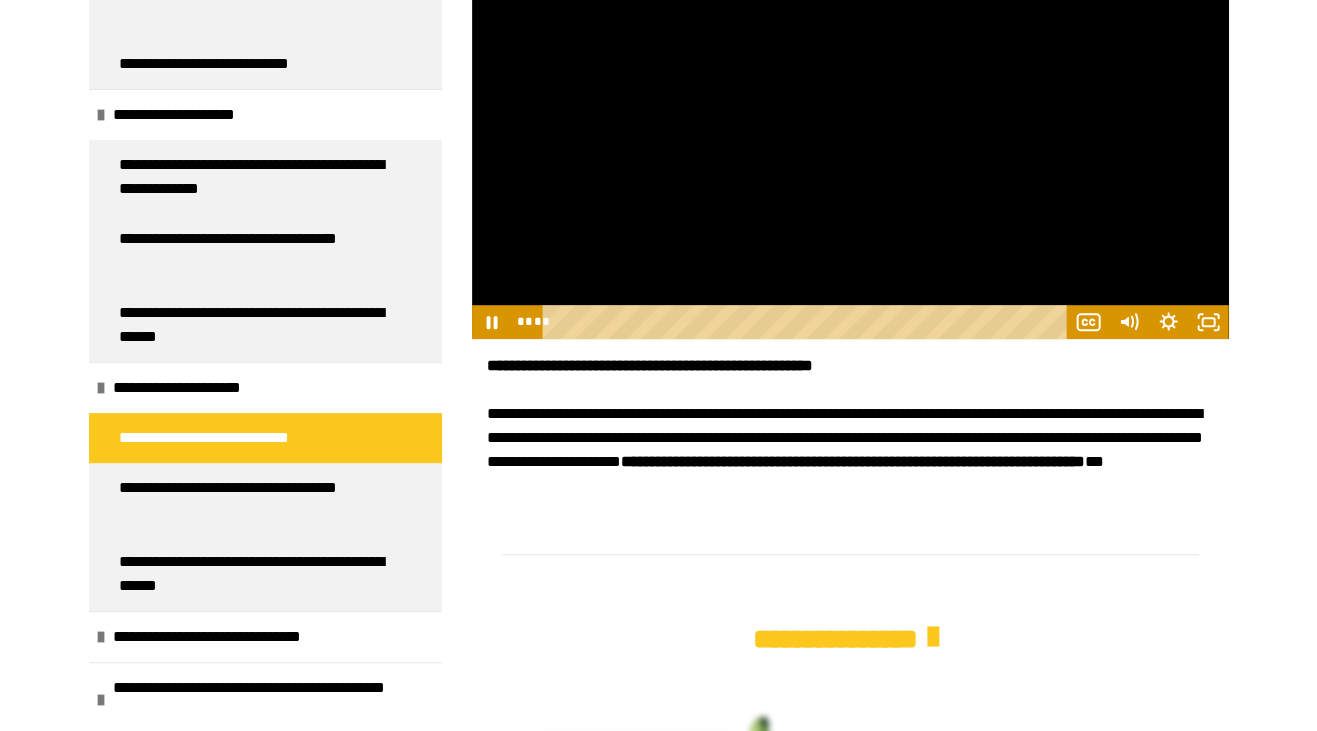 scroll, scrollTop: 950, scrollLeft: 0, axis: vertical 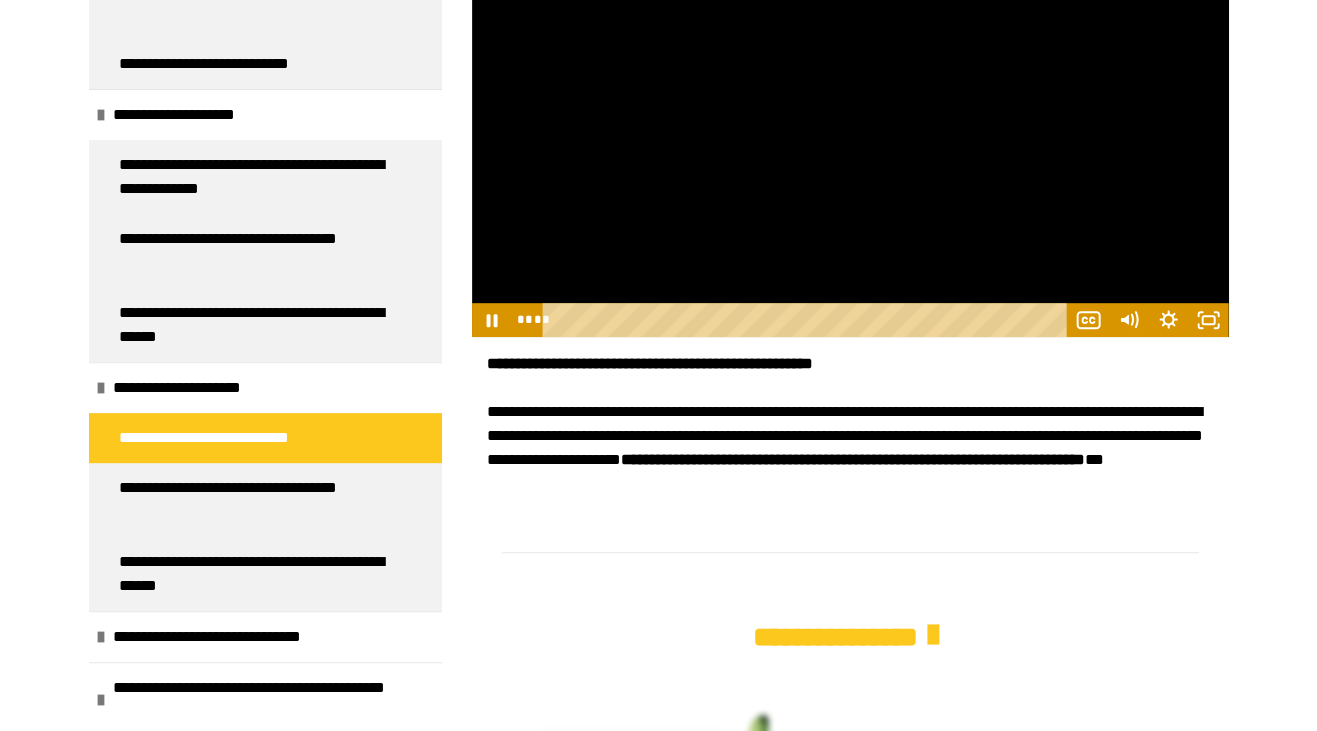 click at bounding box center [850, 125] 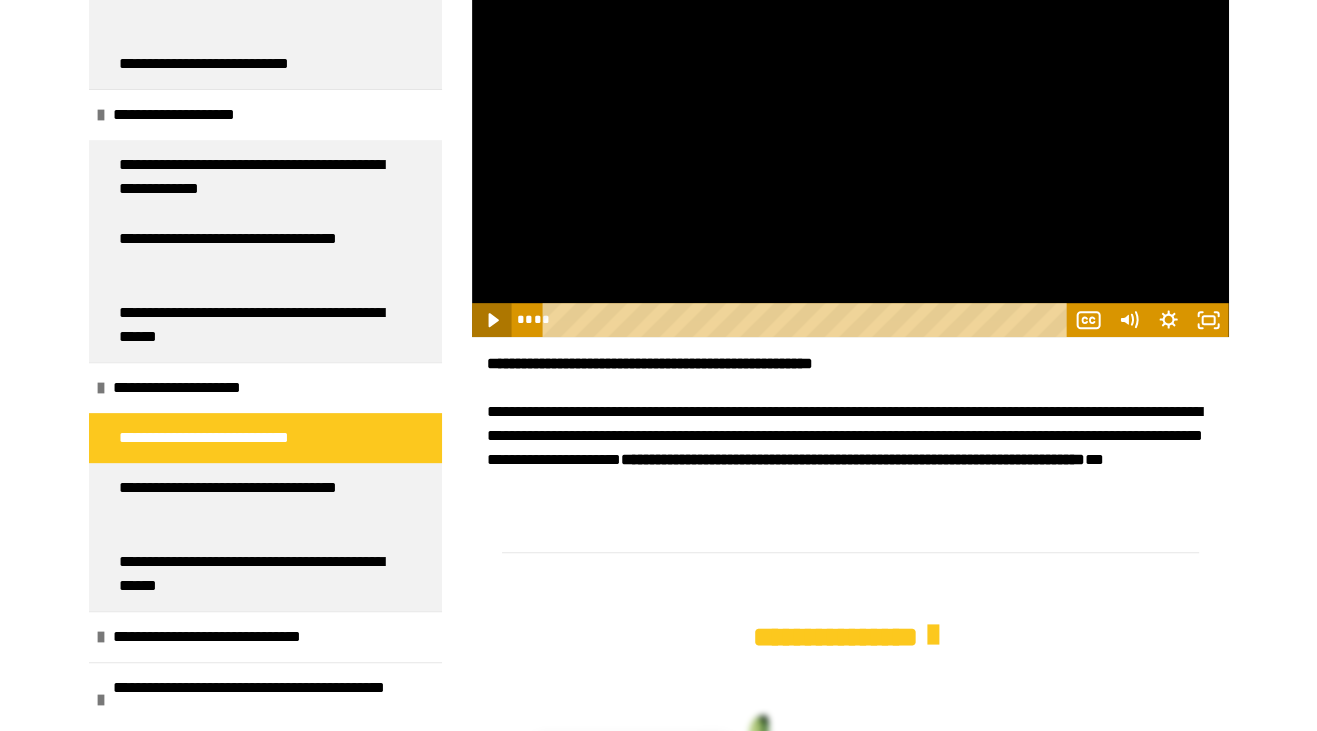 click 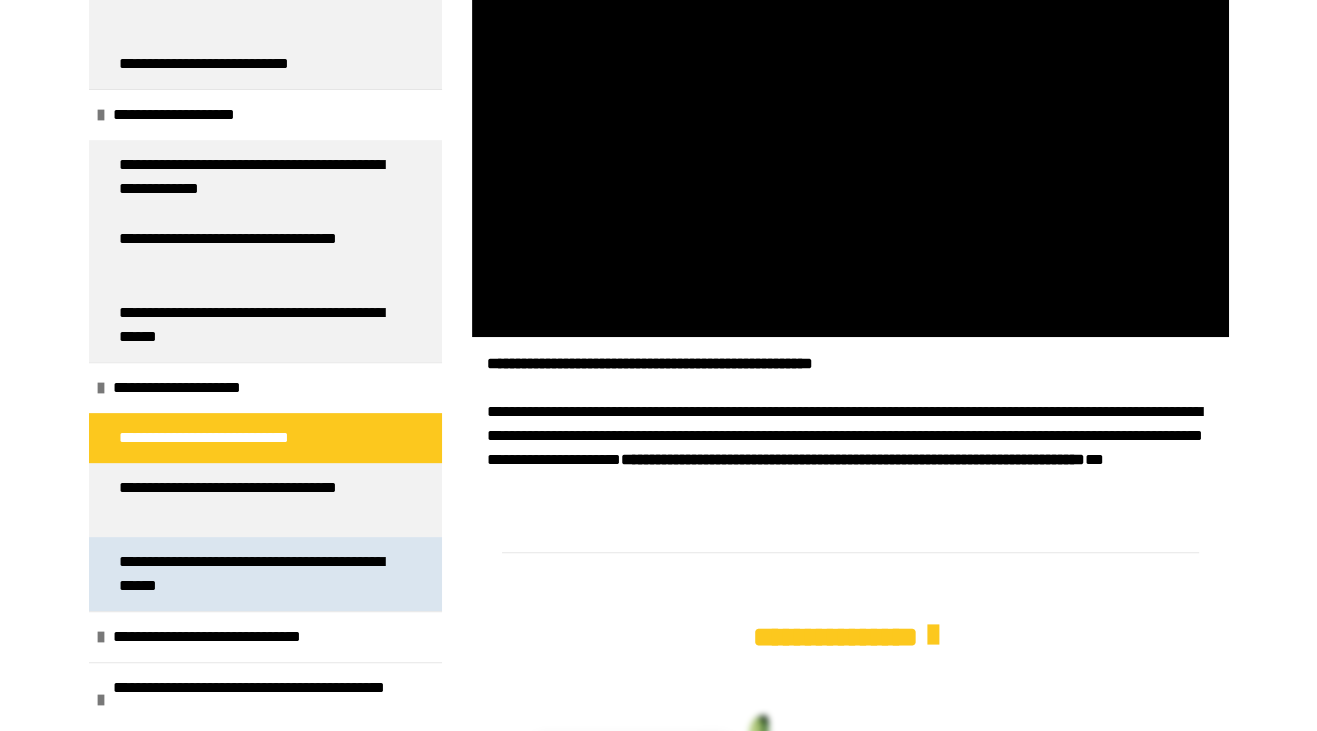 click on "**********" at bounding box center [257, 574] 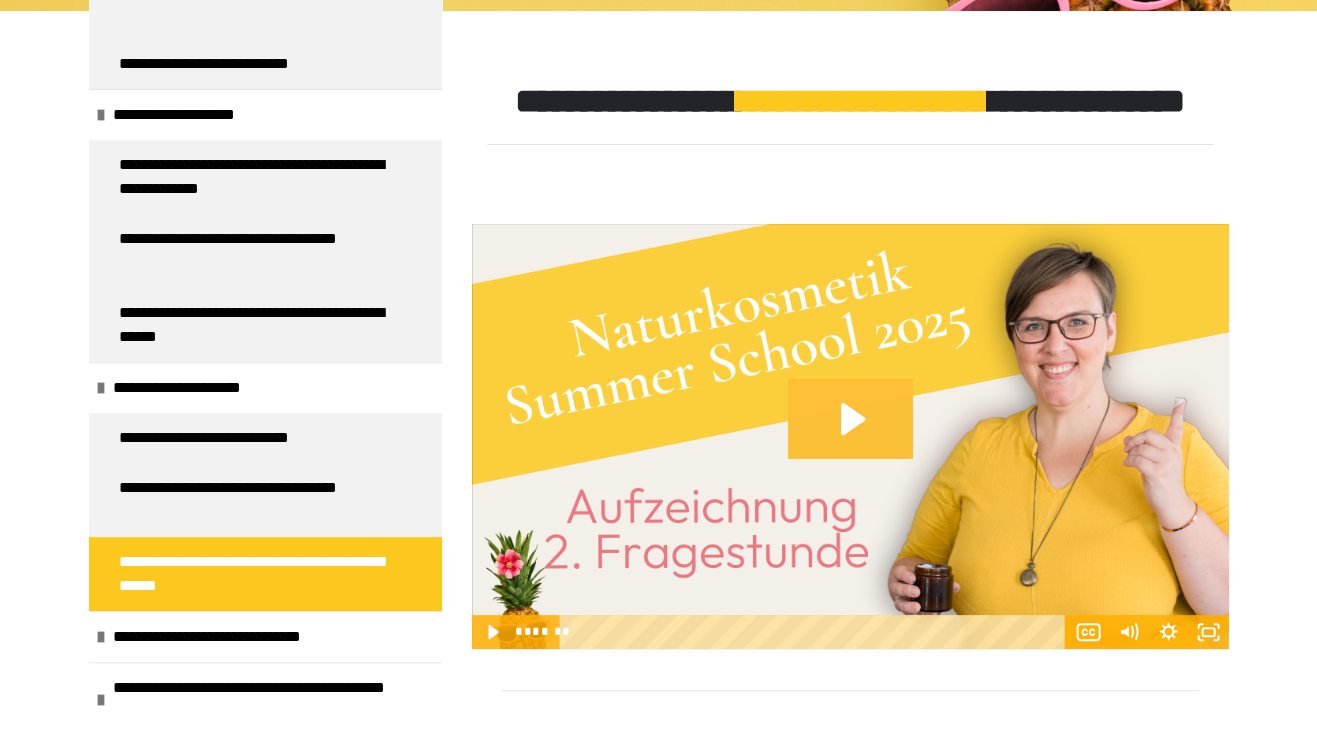 click 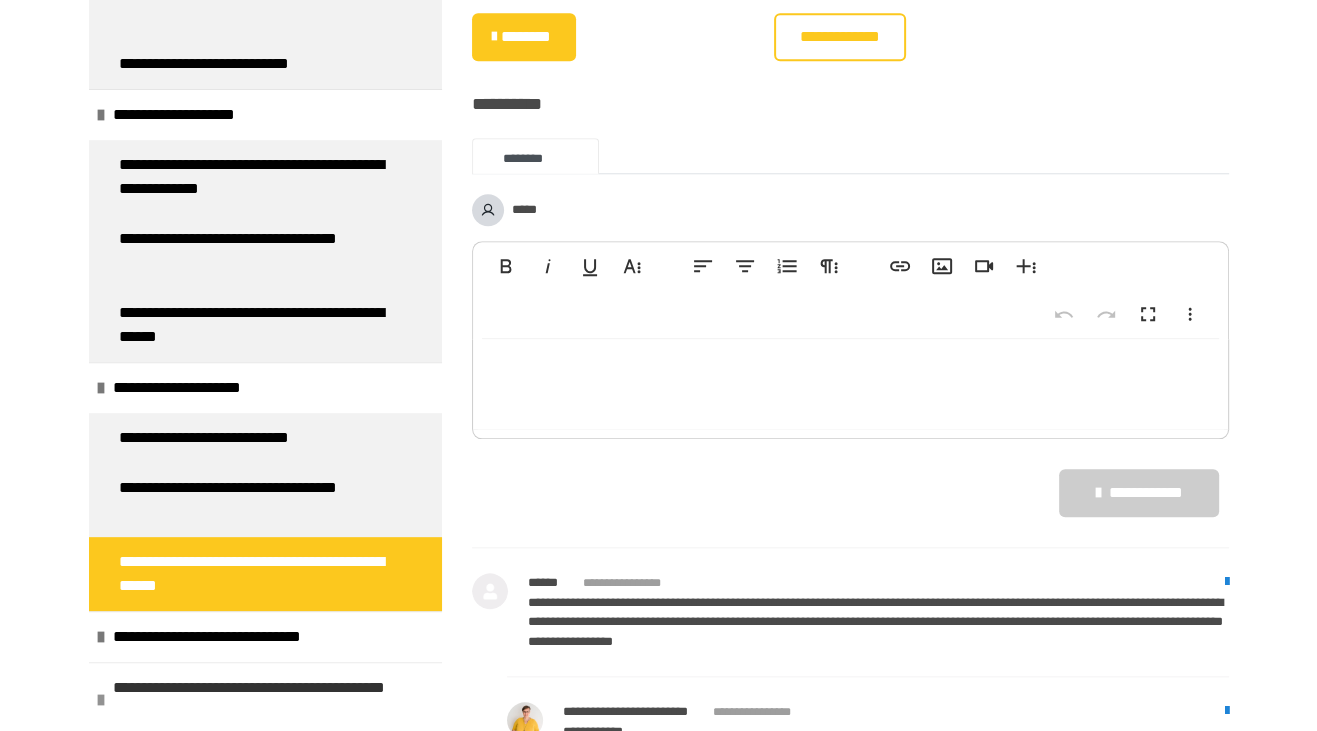 scroll, scrollTop: 1959, scrollLeft: 0, axis: vertical 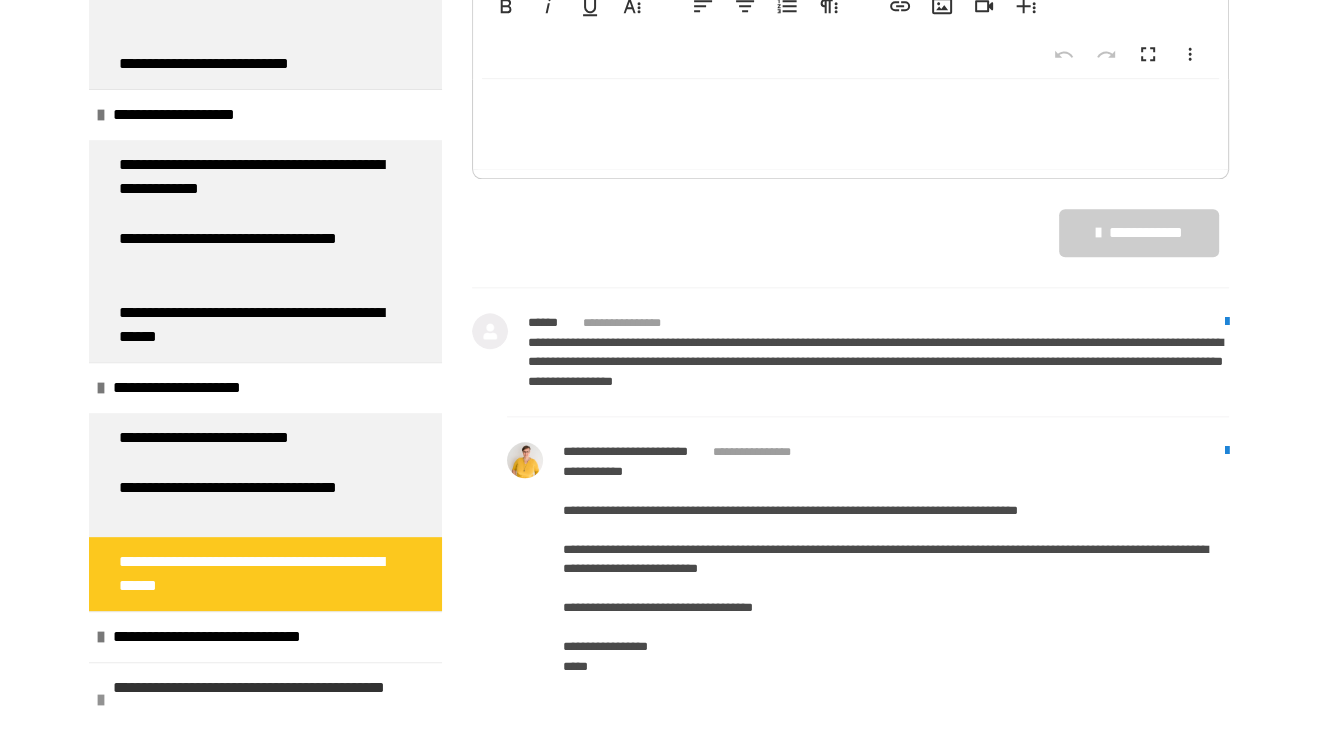 click on "**********" at bounding box center (270, 700) 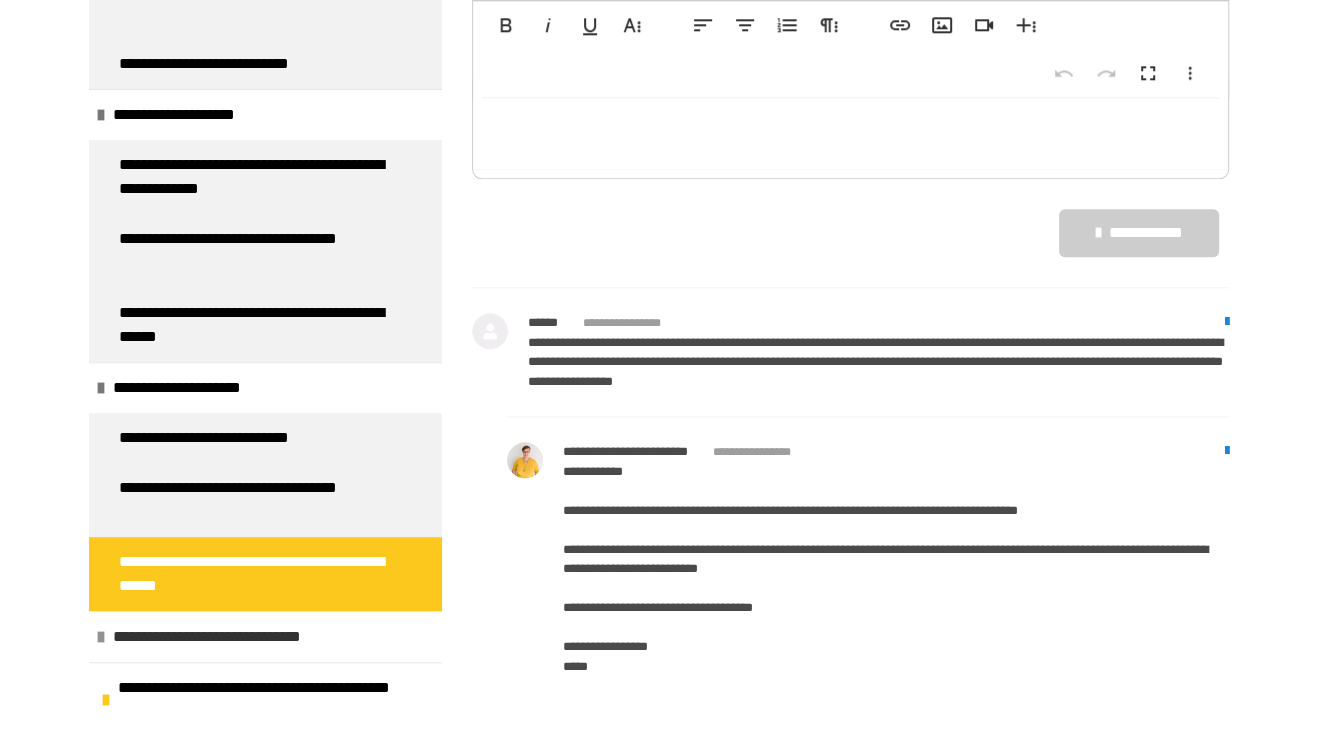 scroll, scrollTop: 1982, scrollLeft: 0, axis: vertical 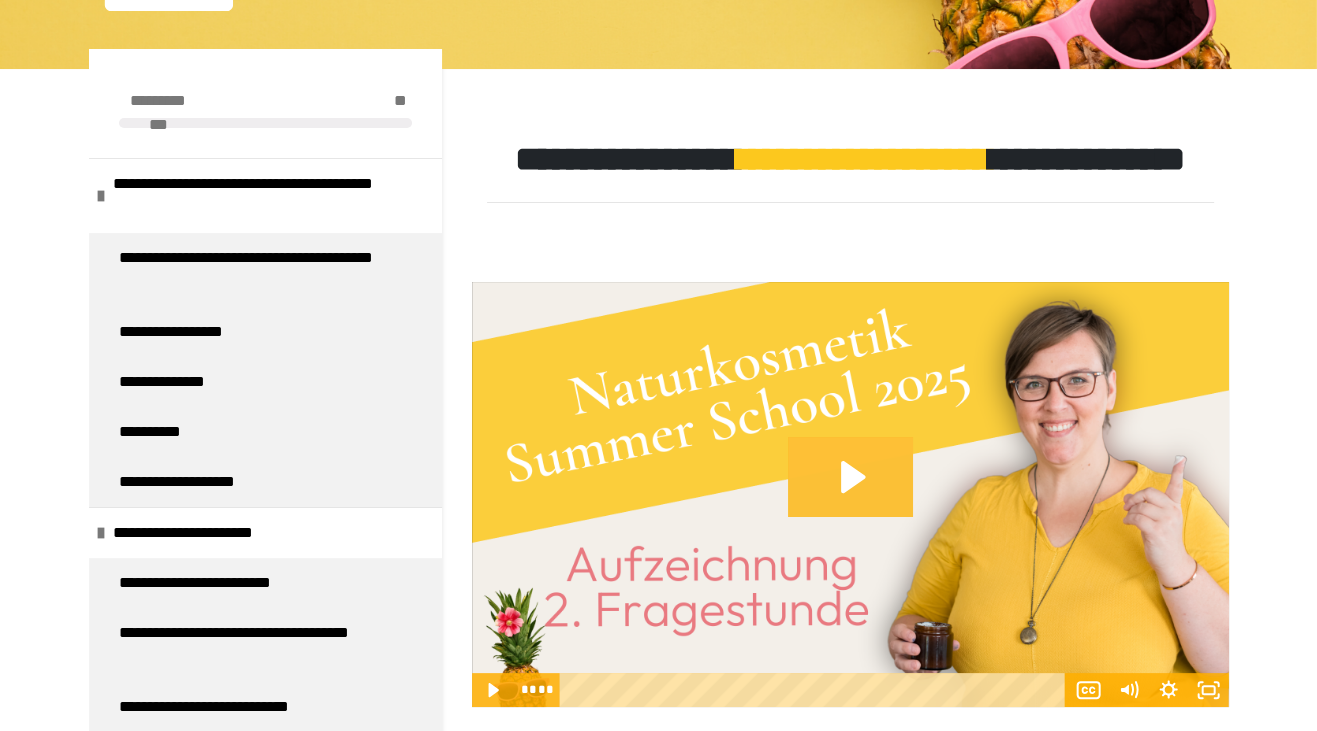 click 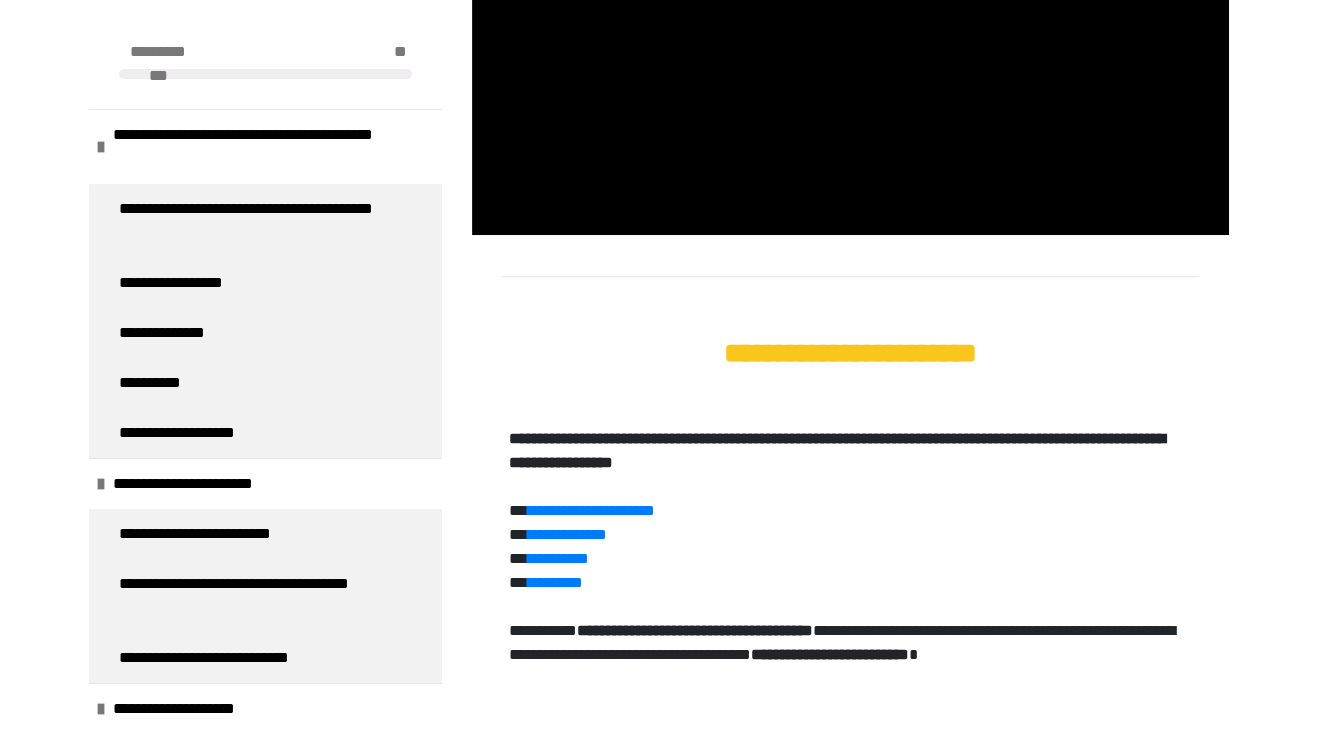 scroll, scrollTop: 844, scrollLeft: 0, axis: vertical 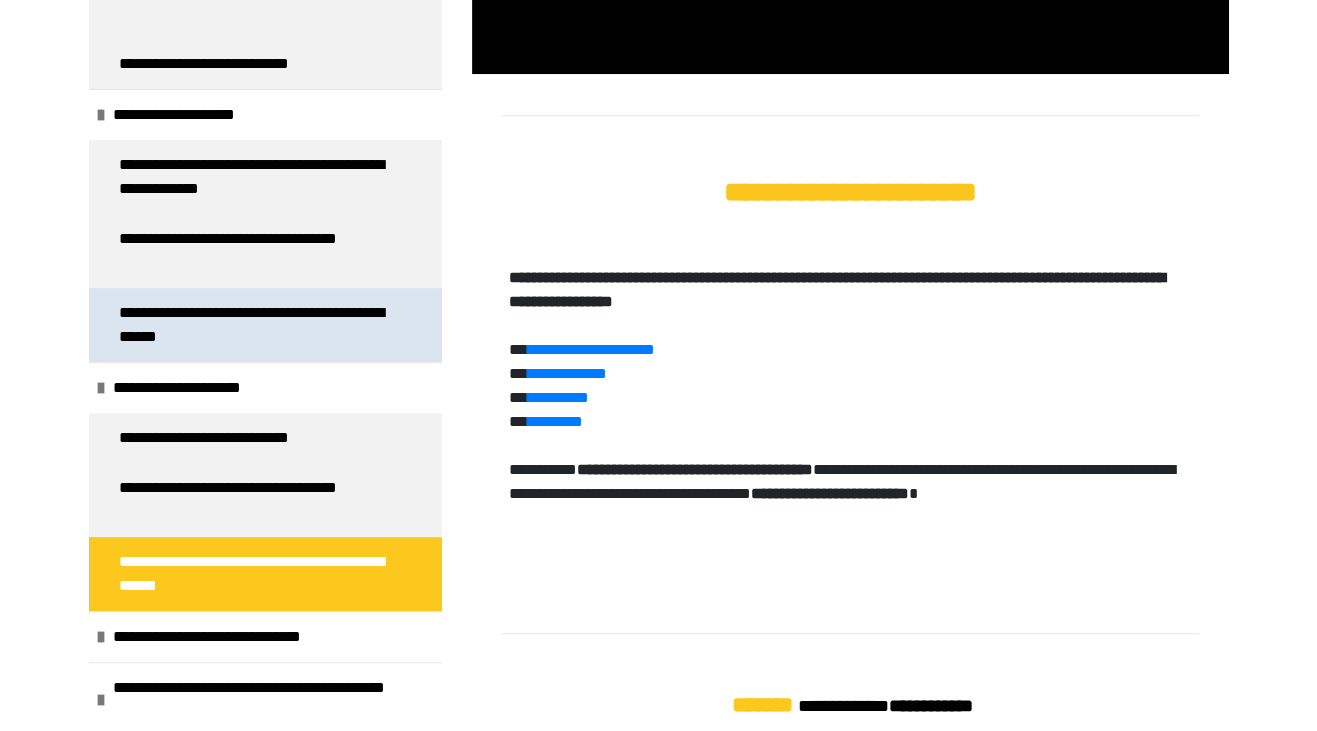 click on "**********" at bounding box center (257, 325) 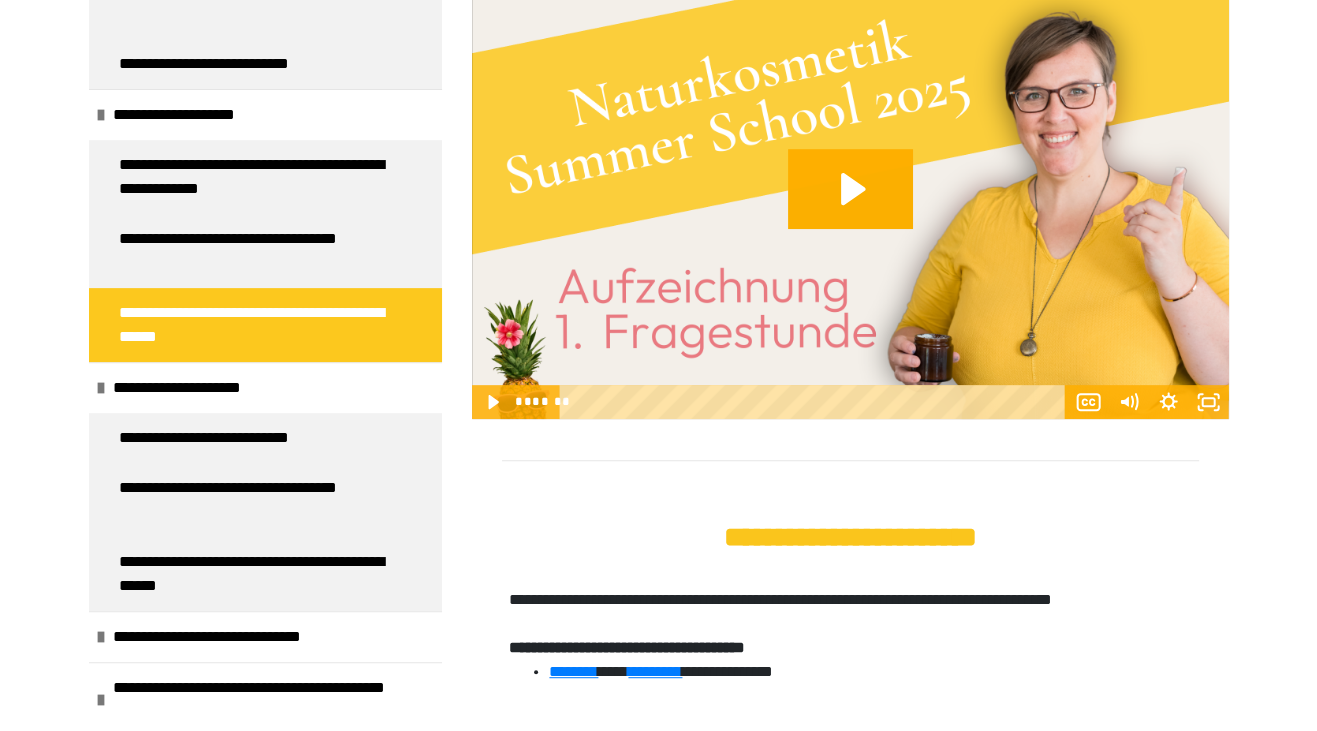 scroll, scrollTop: 692, scrollLeft: 0, axis: vertical 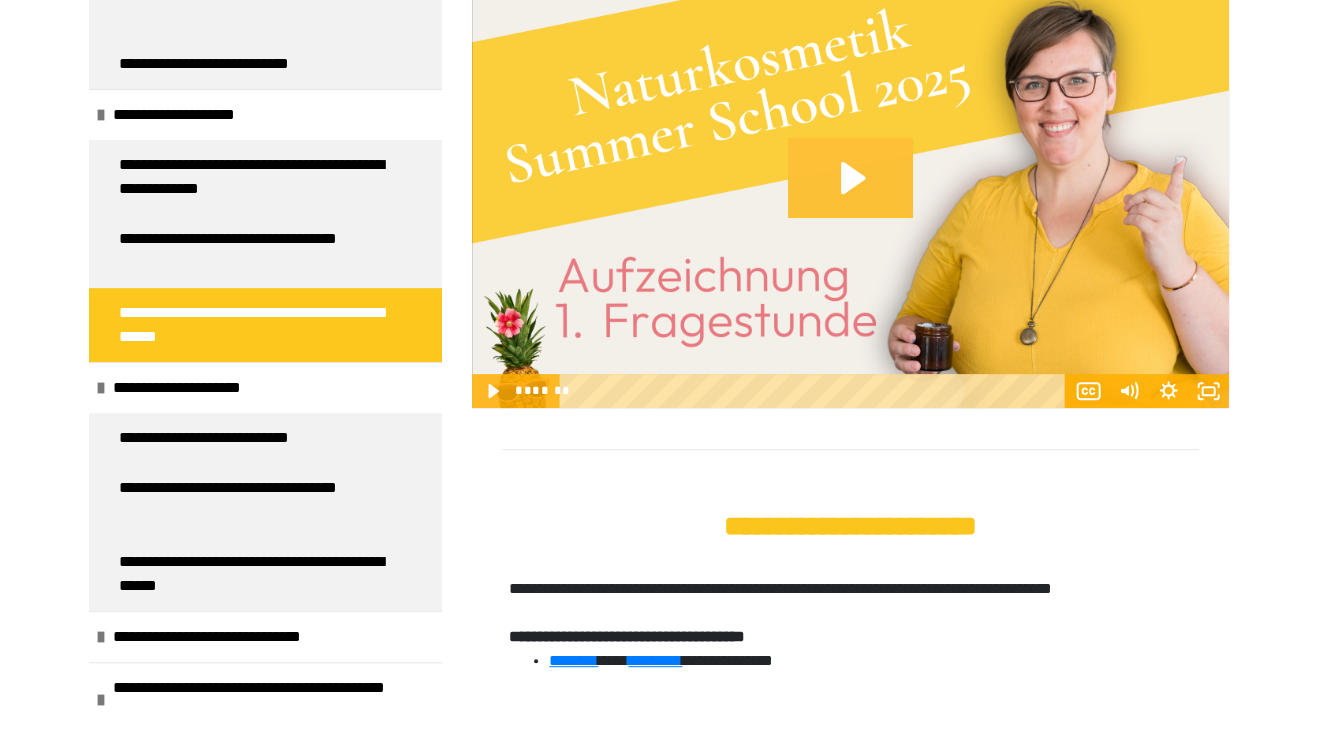 click 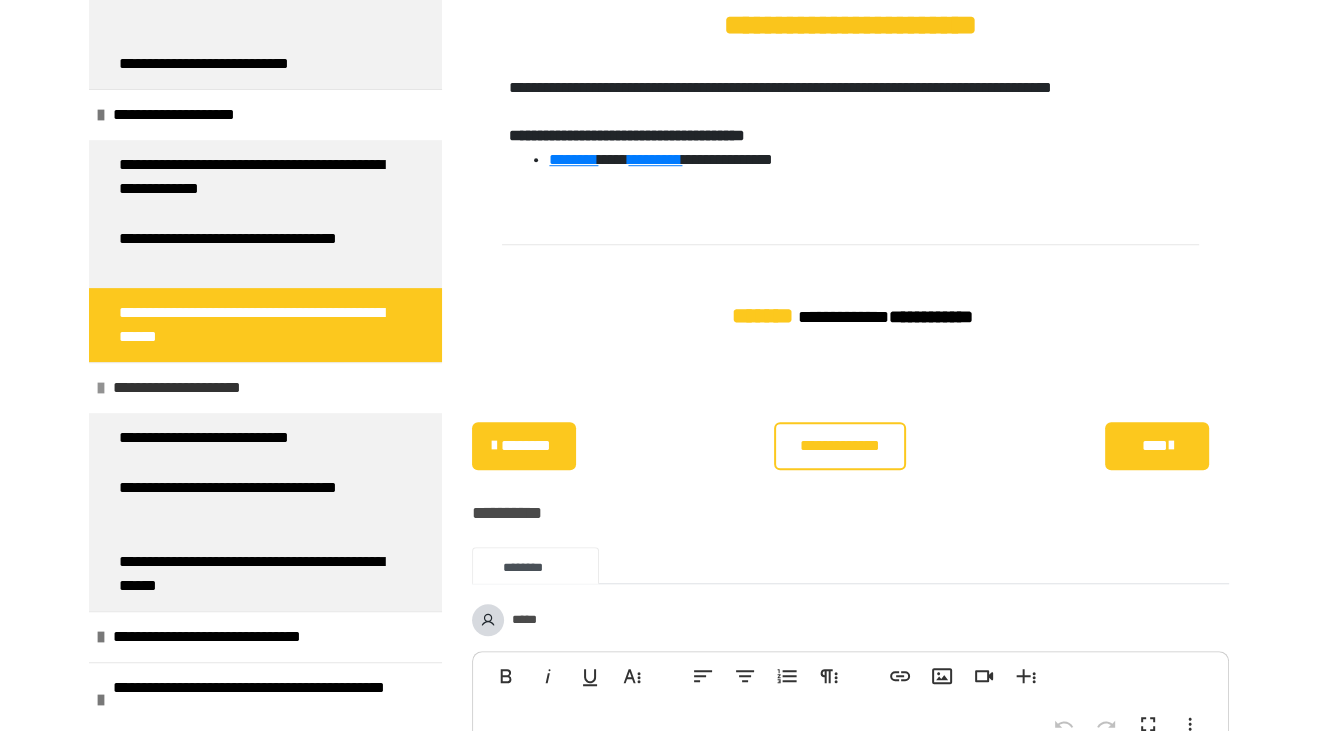 scroll, scrollTop: 1220, scrollLeft: 0, axis: vertical 